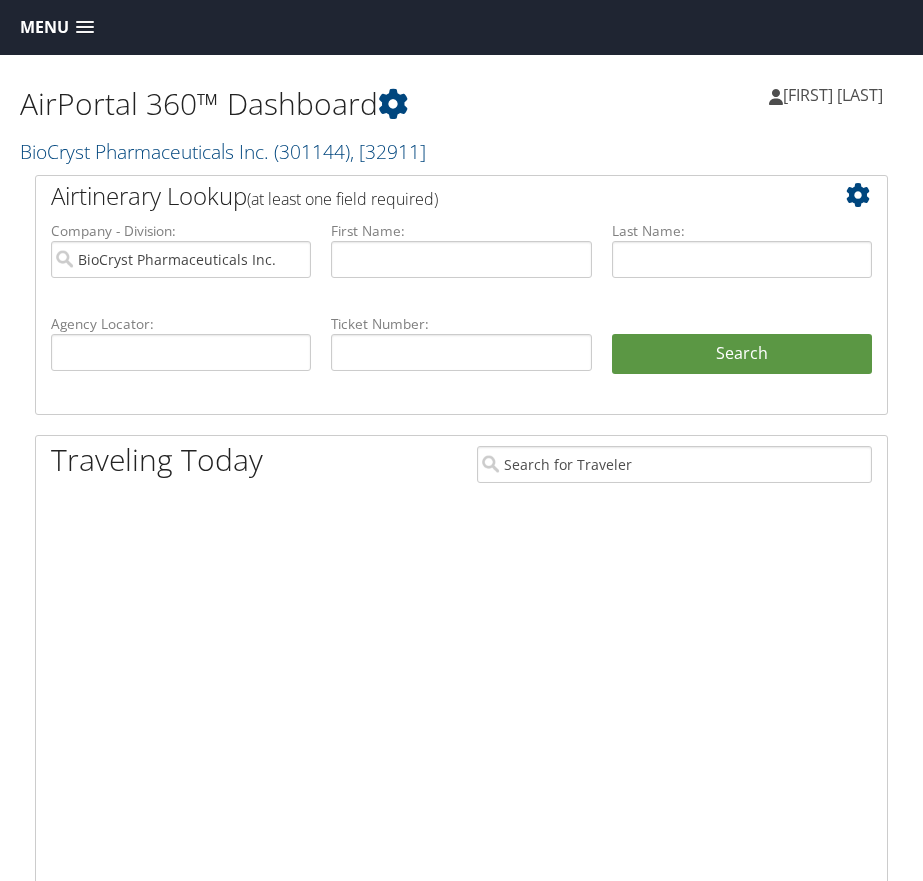 scroll, scrollTop: 0, scrollLeft: 0, axis: both 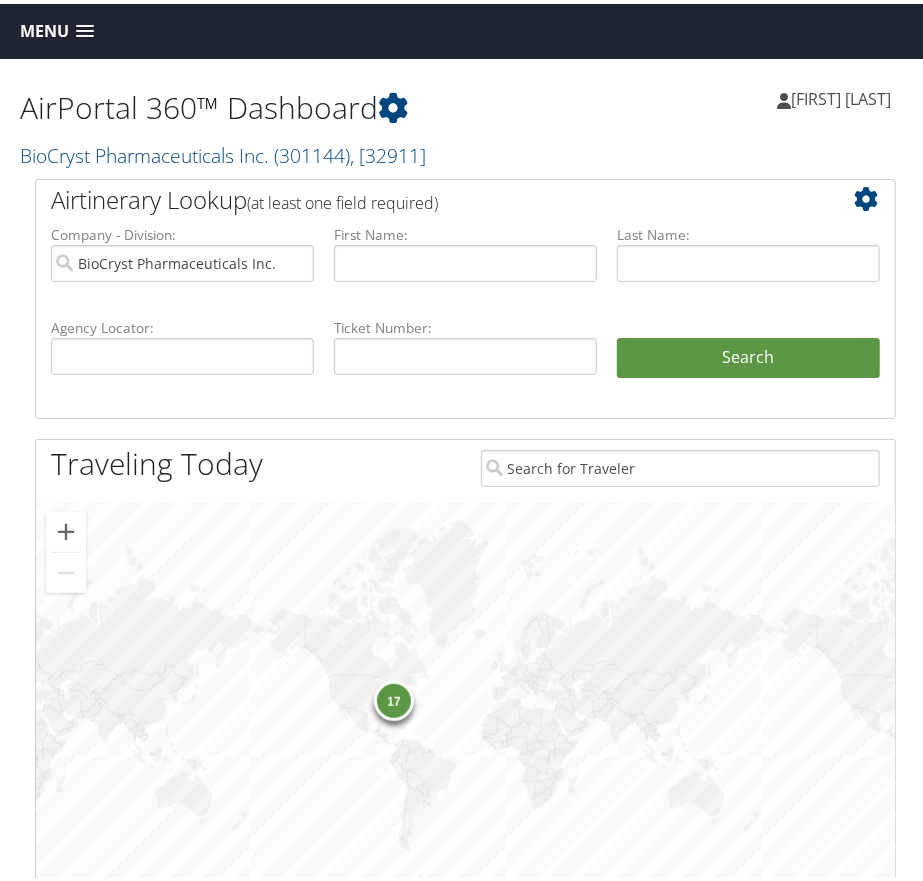 click on "Menu" at bounding box center (44, 27) 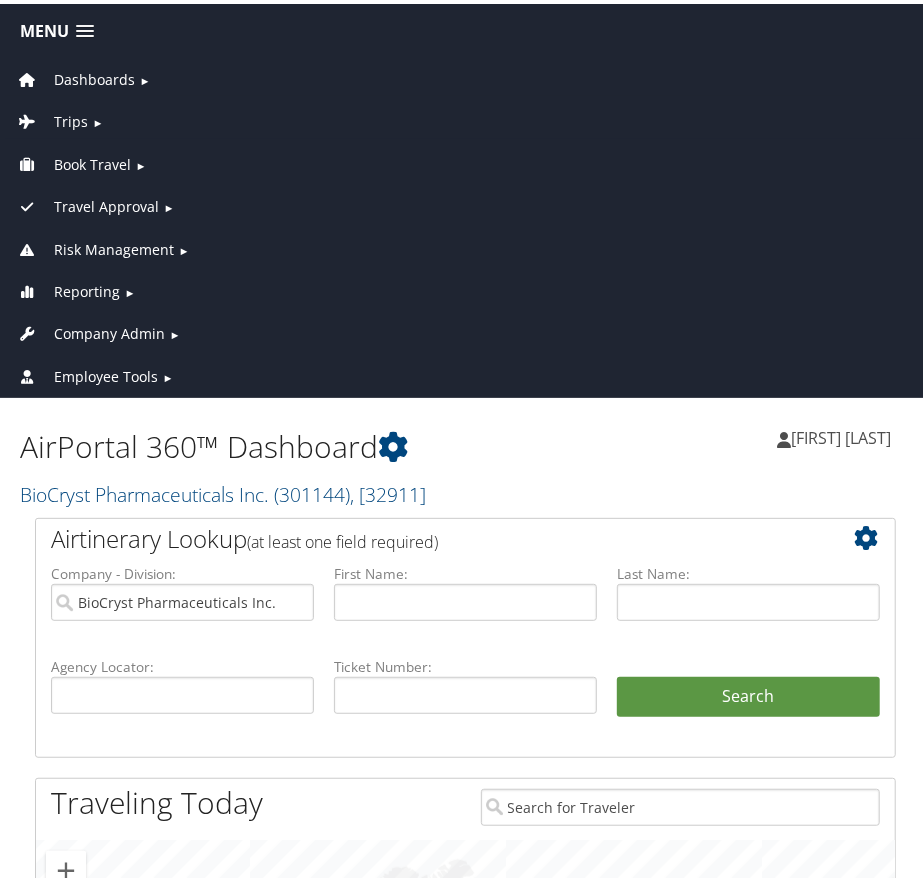 click on "►" at bounding box center (97, 118) 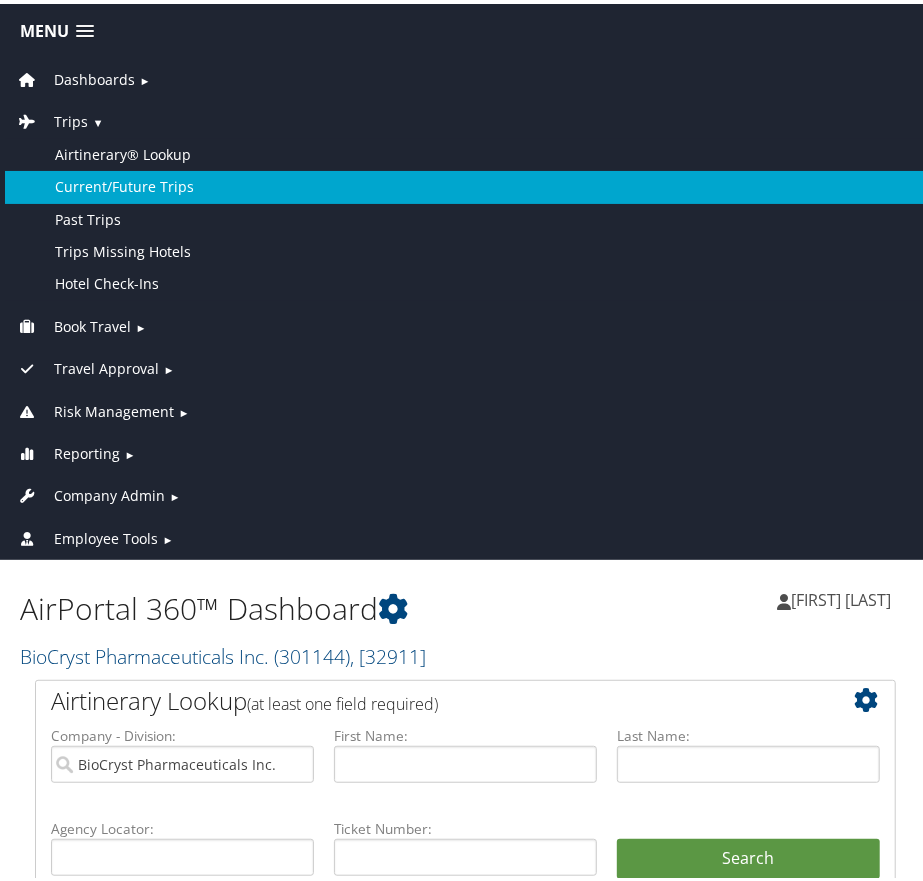 click on "Current/Future Trips" at bounding box center [465, 183] 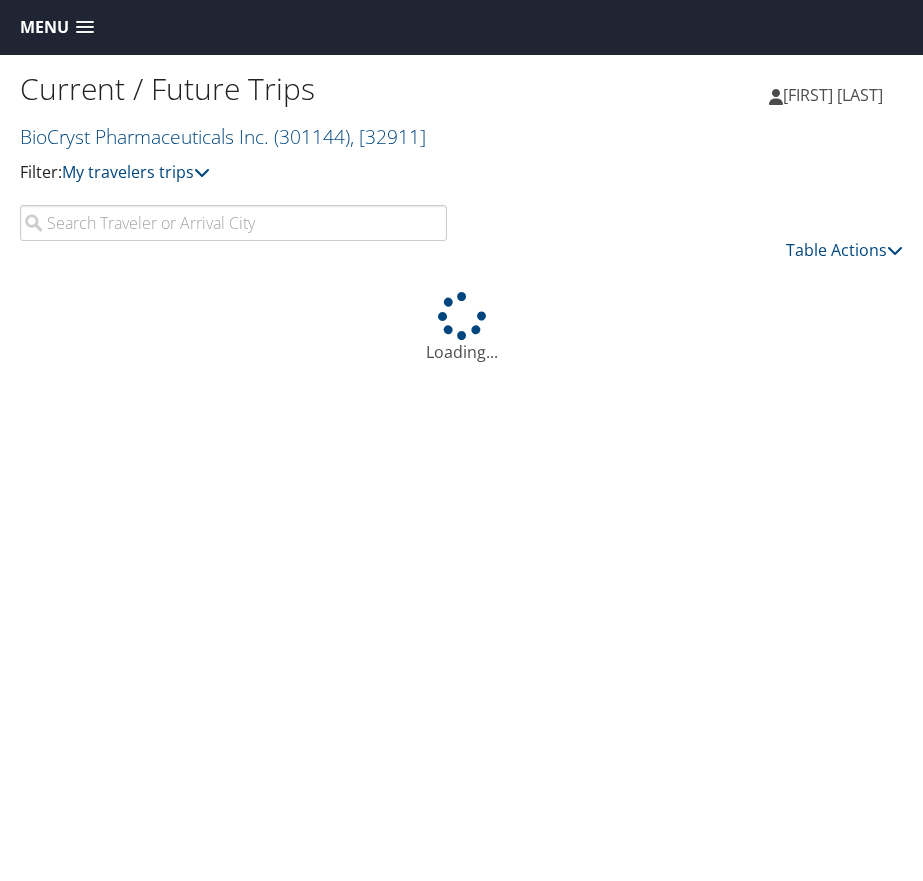 click at bounding box center [233, 223] 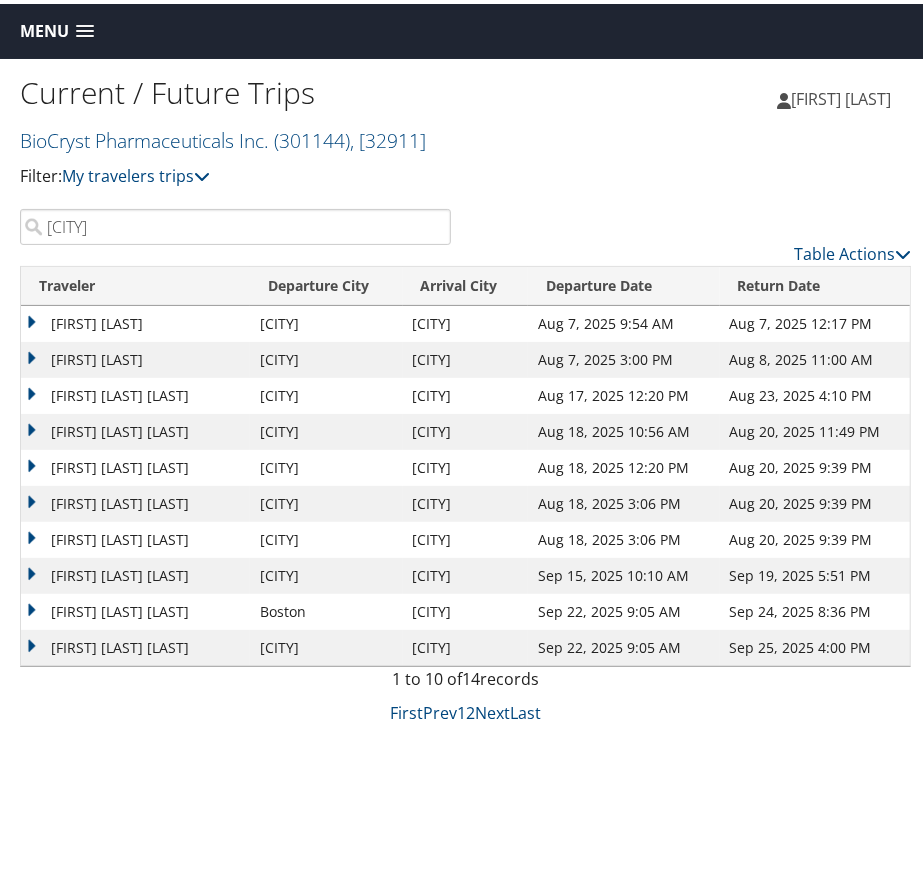 type on "[CITY]" 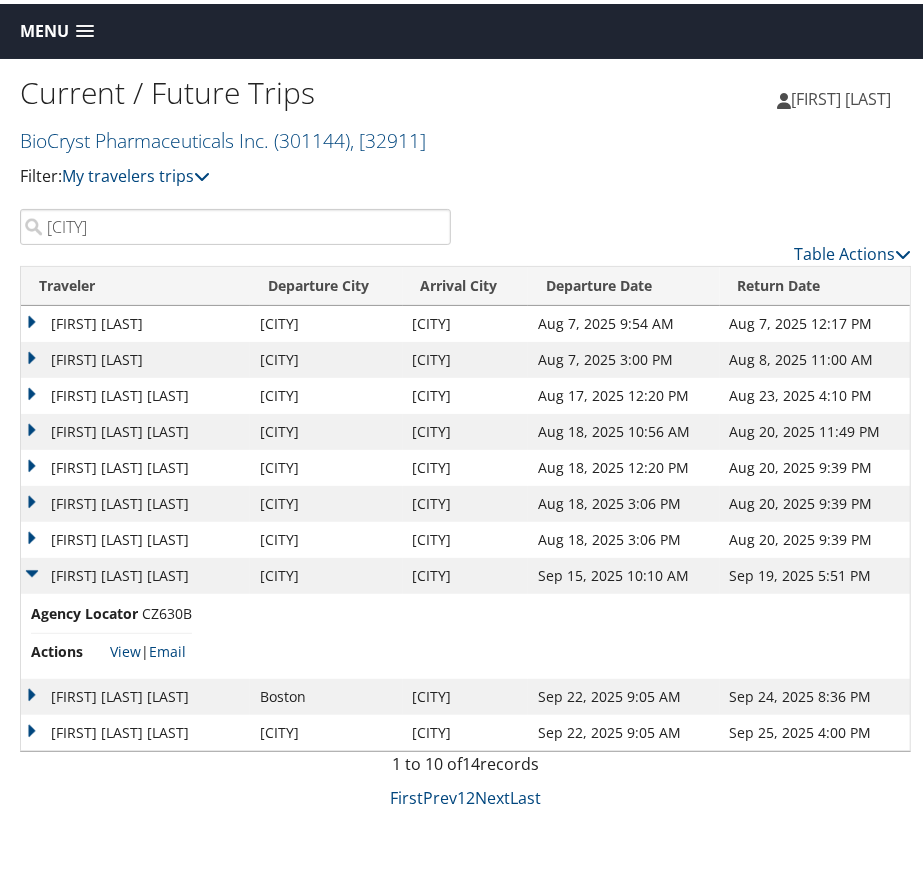 click on "ELIZABETH ELLEN HANSEN" at bounding box center [135, 572] 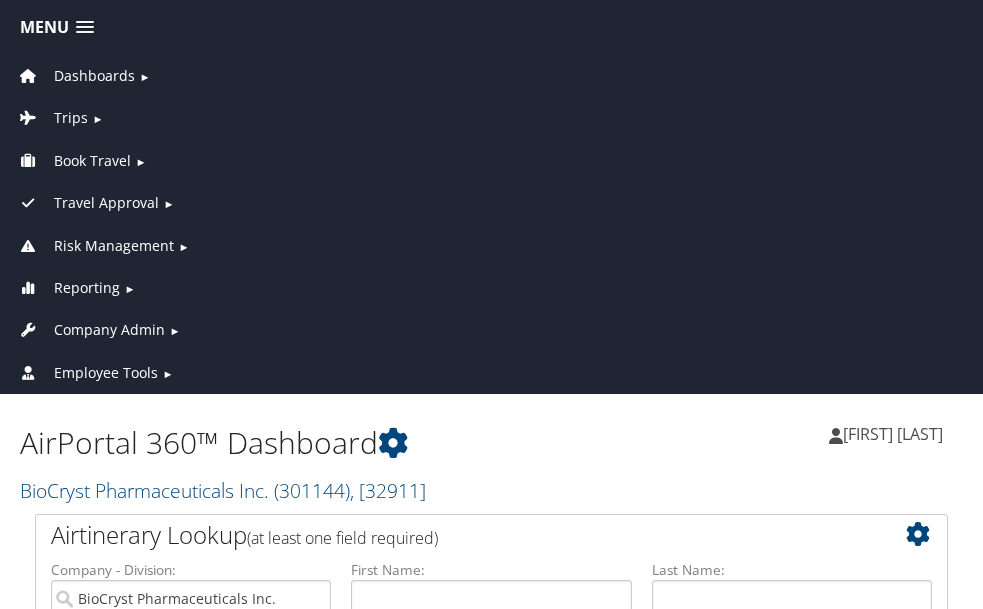 scroll, scrollTop: 0, scrollLeft: 0, axis: both 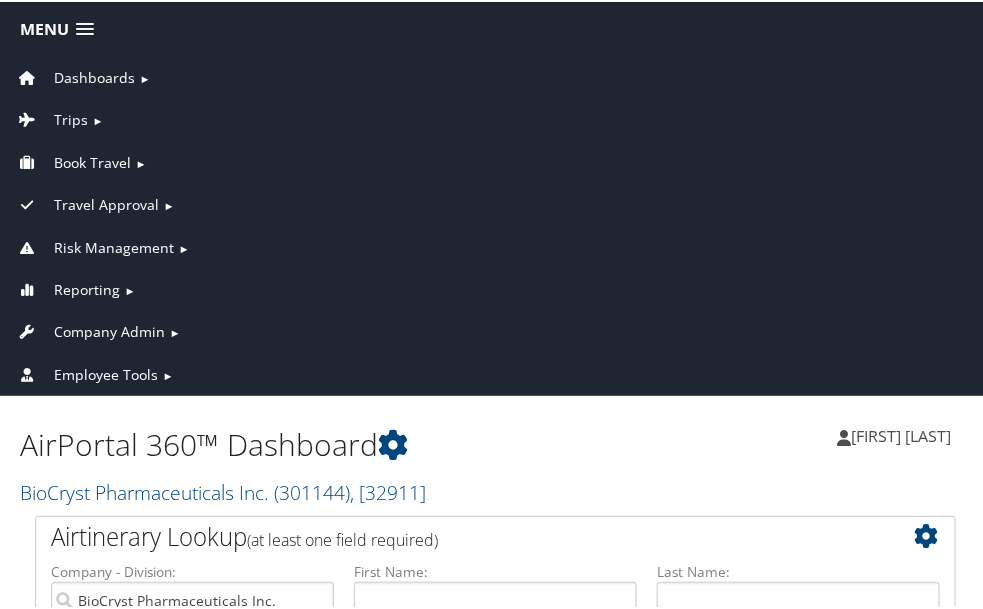 click on "►" at bounding box center [97, 118] 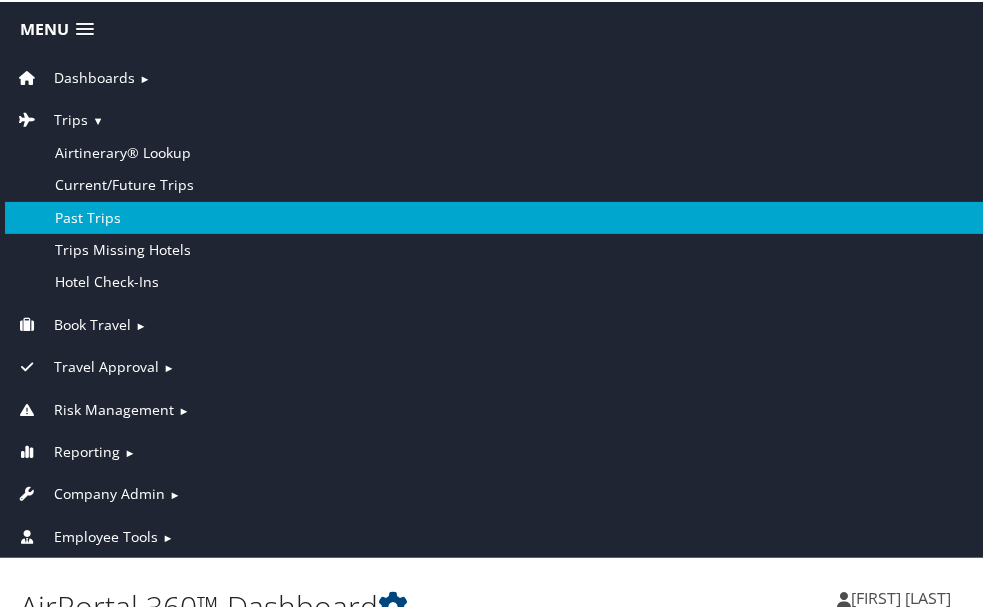 click on "Past Trips" at bounding box center [495, 216] 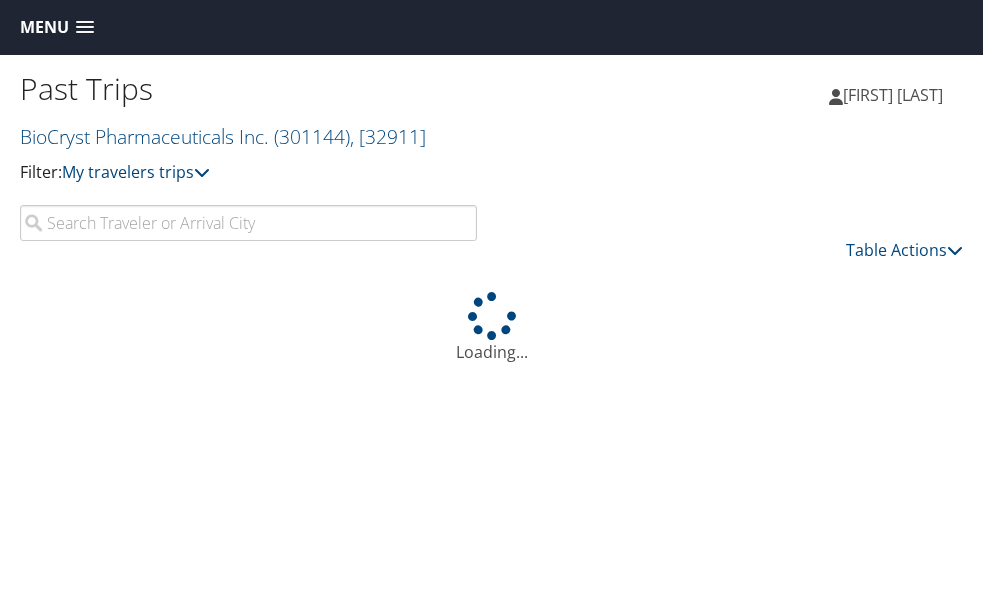 scroll, scrollTop: 0, scrollLeft: 0, axis: both 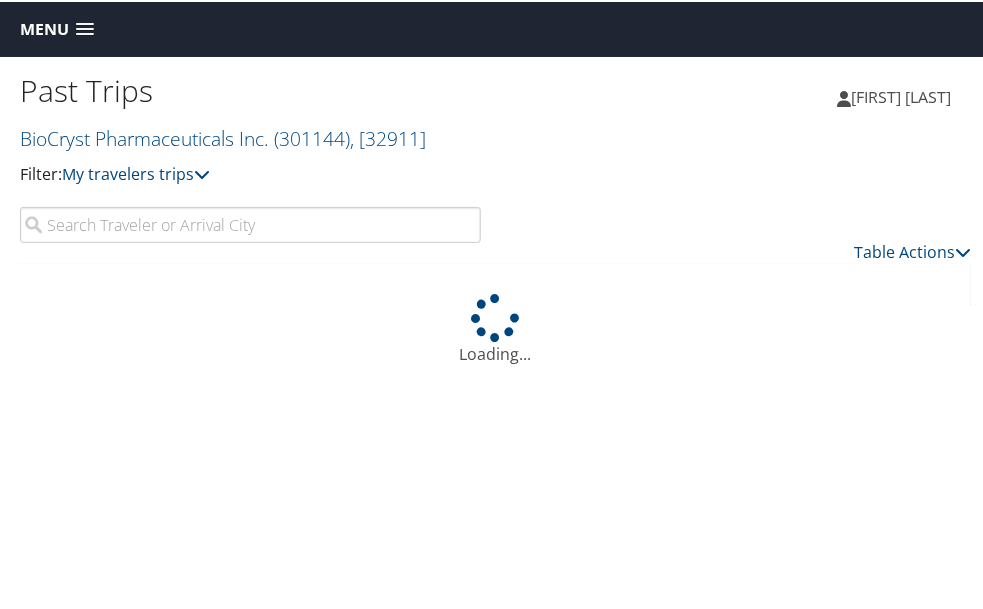 click at bounding box center (250, 223) 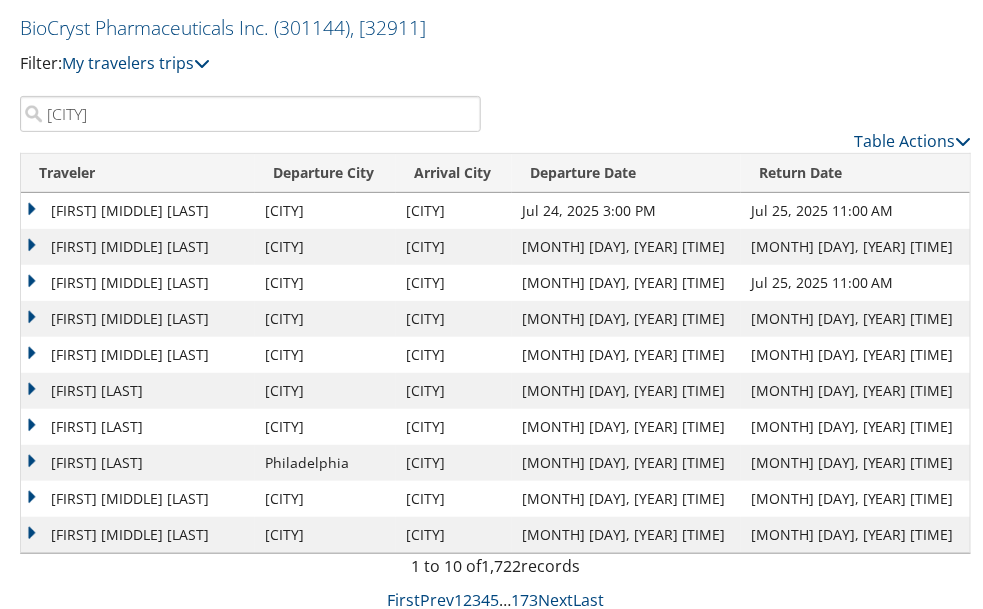 scroll, scrollTop: 112, scrollLeft: 0, axis: vertical 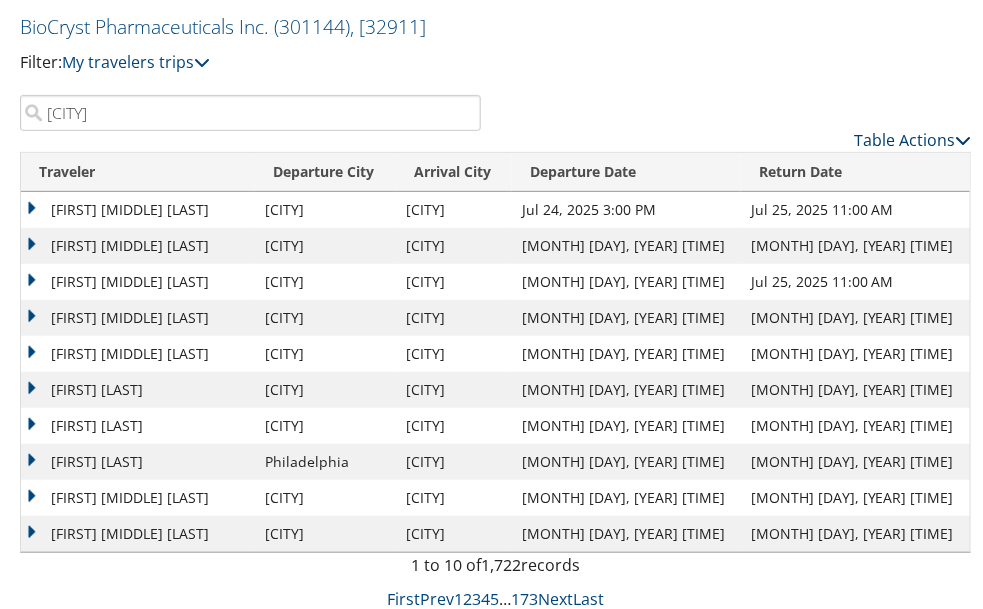 type on "[CITY]" 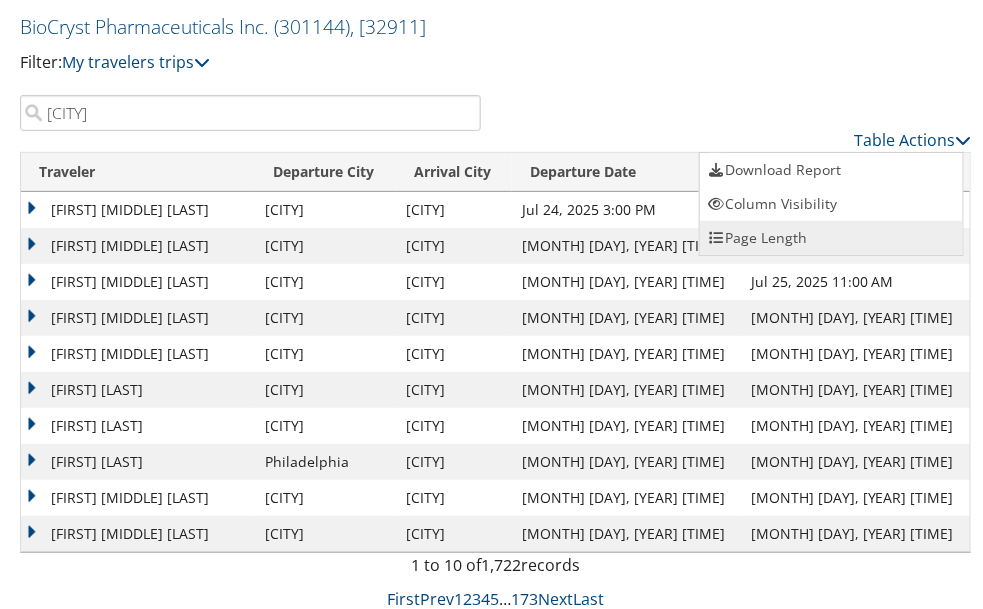 click on "Page Length" at bounding box center (831, 236) 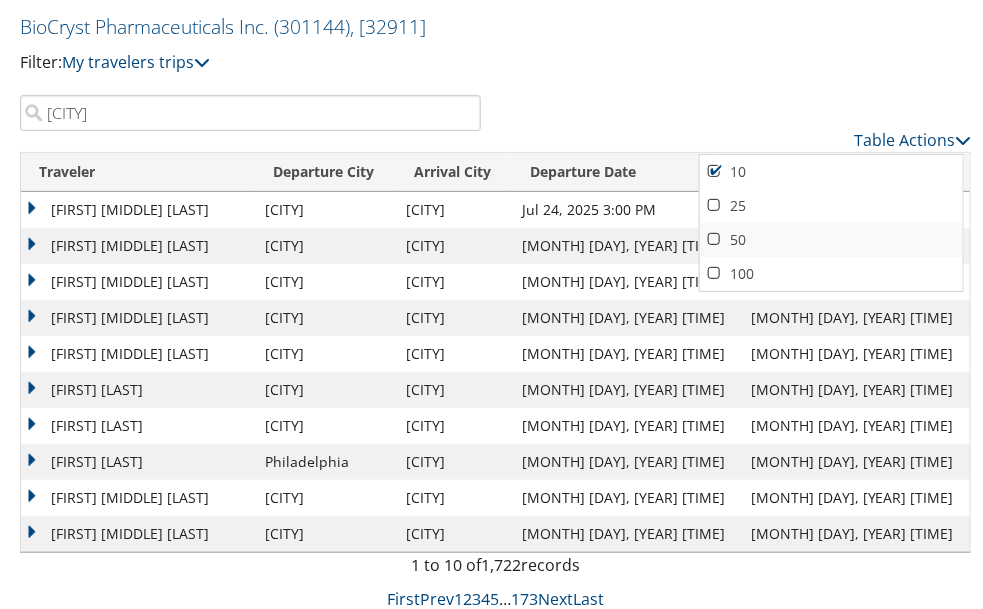 click on "50" at bounding box center [831, 238] 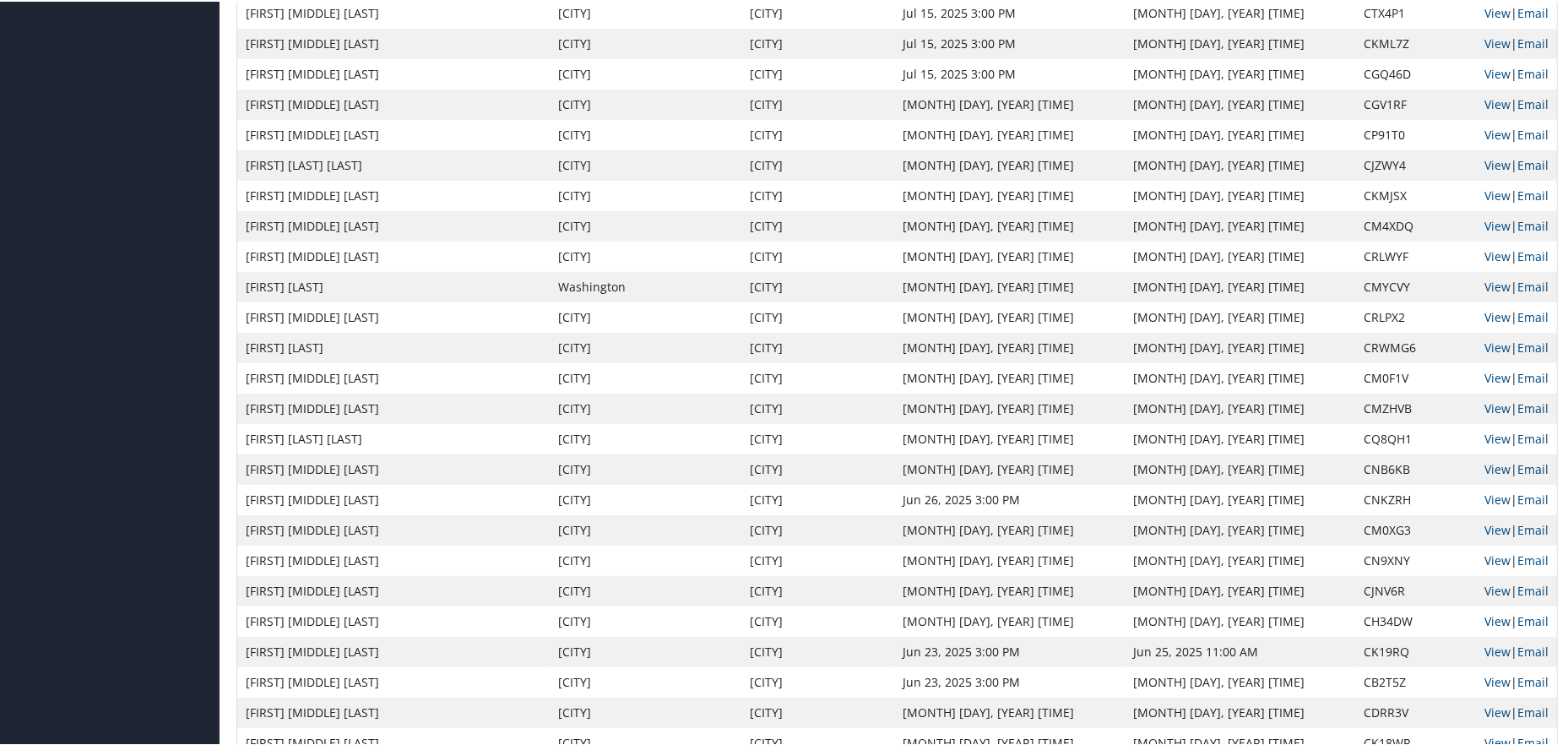 scroll, scrollTop: 676, scrollLeft: 0, axis: vertical 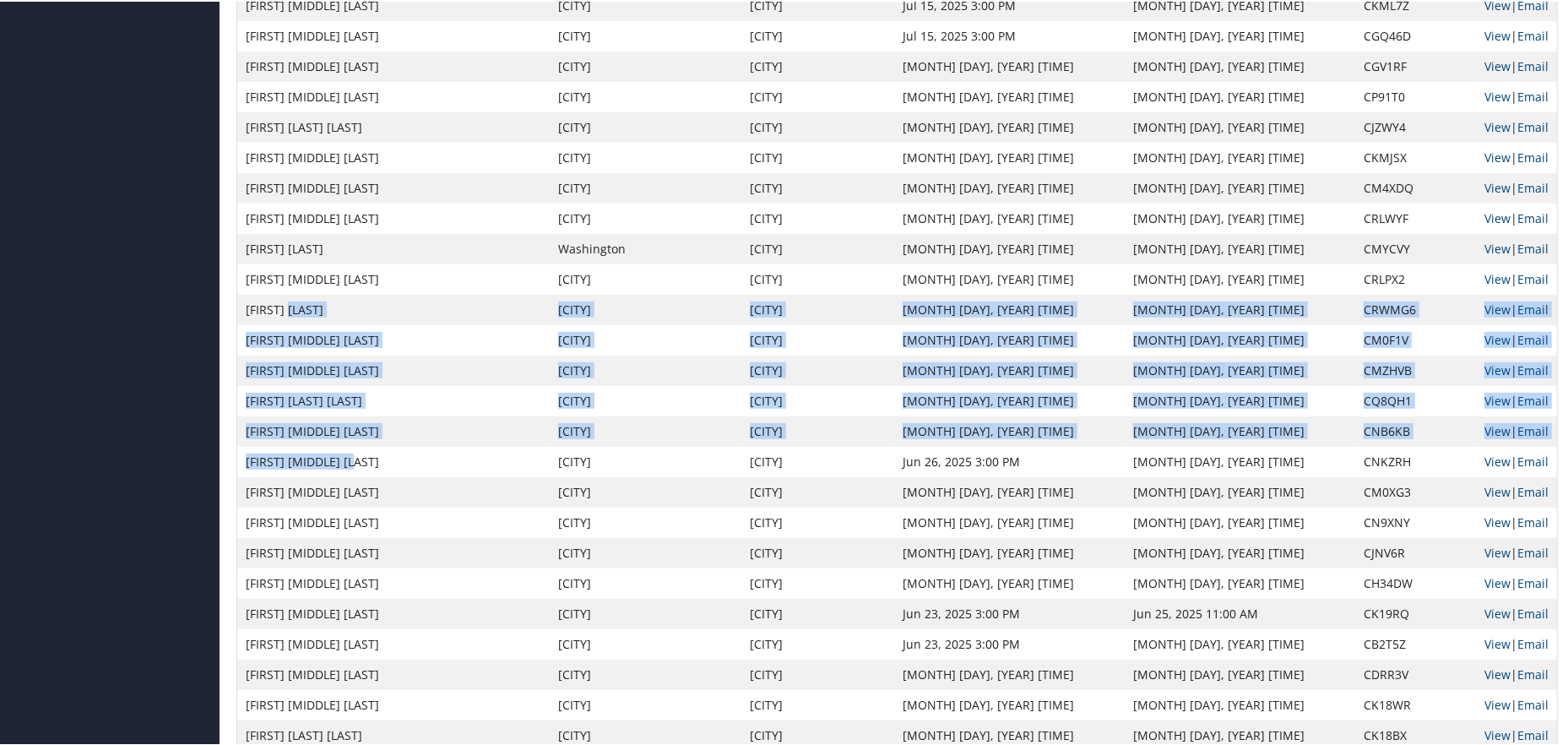 drag, startPoint x: 374, startPoint y: 460, endPoint x: 300, endPoint y: 307, distance: 169.95588 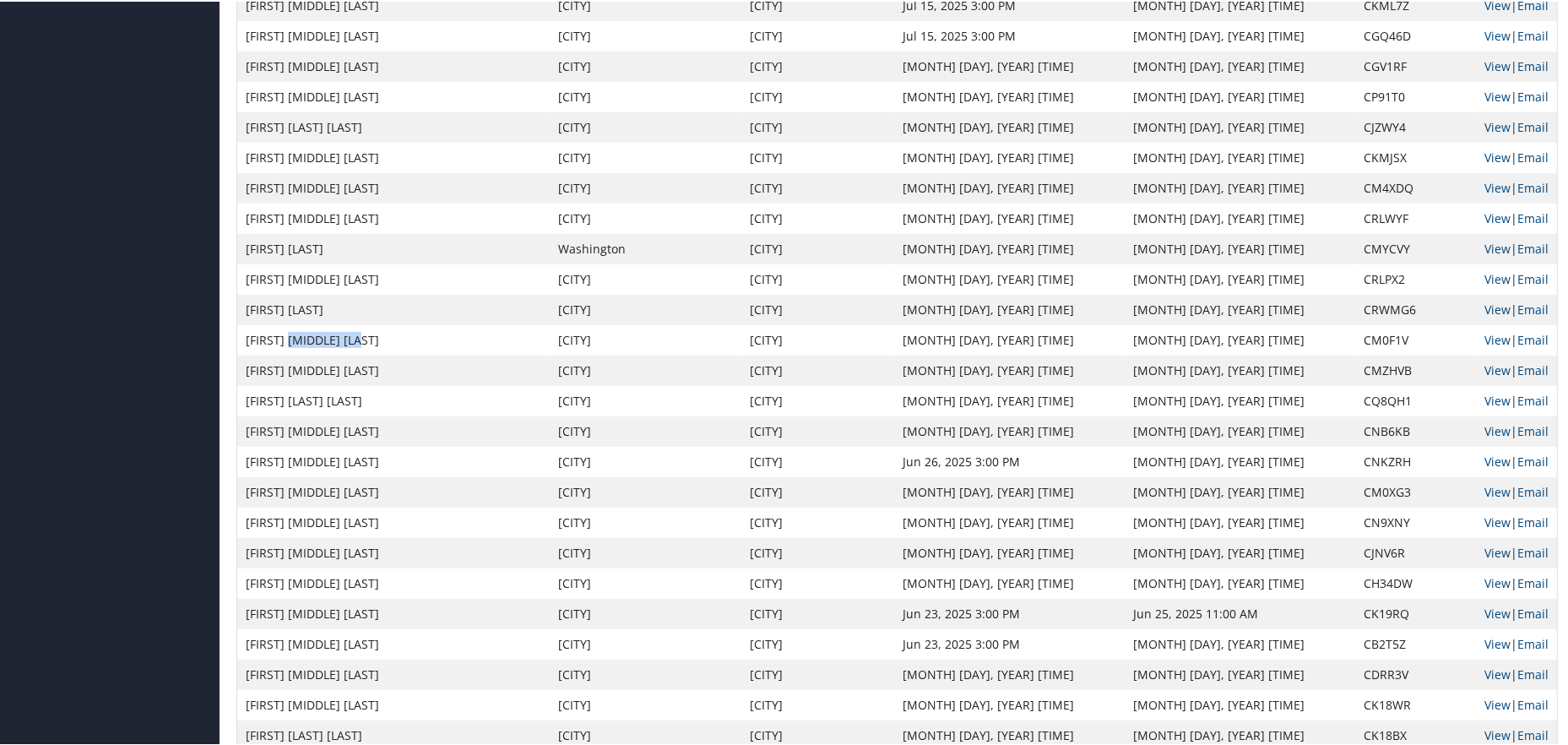 drag, startPoint x: 383, startPoint y: 341, endPoint x: 306, endPoint y: 325, distance: 78.644771 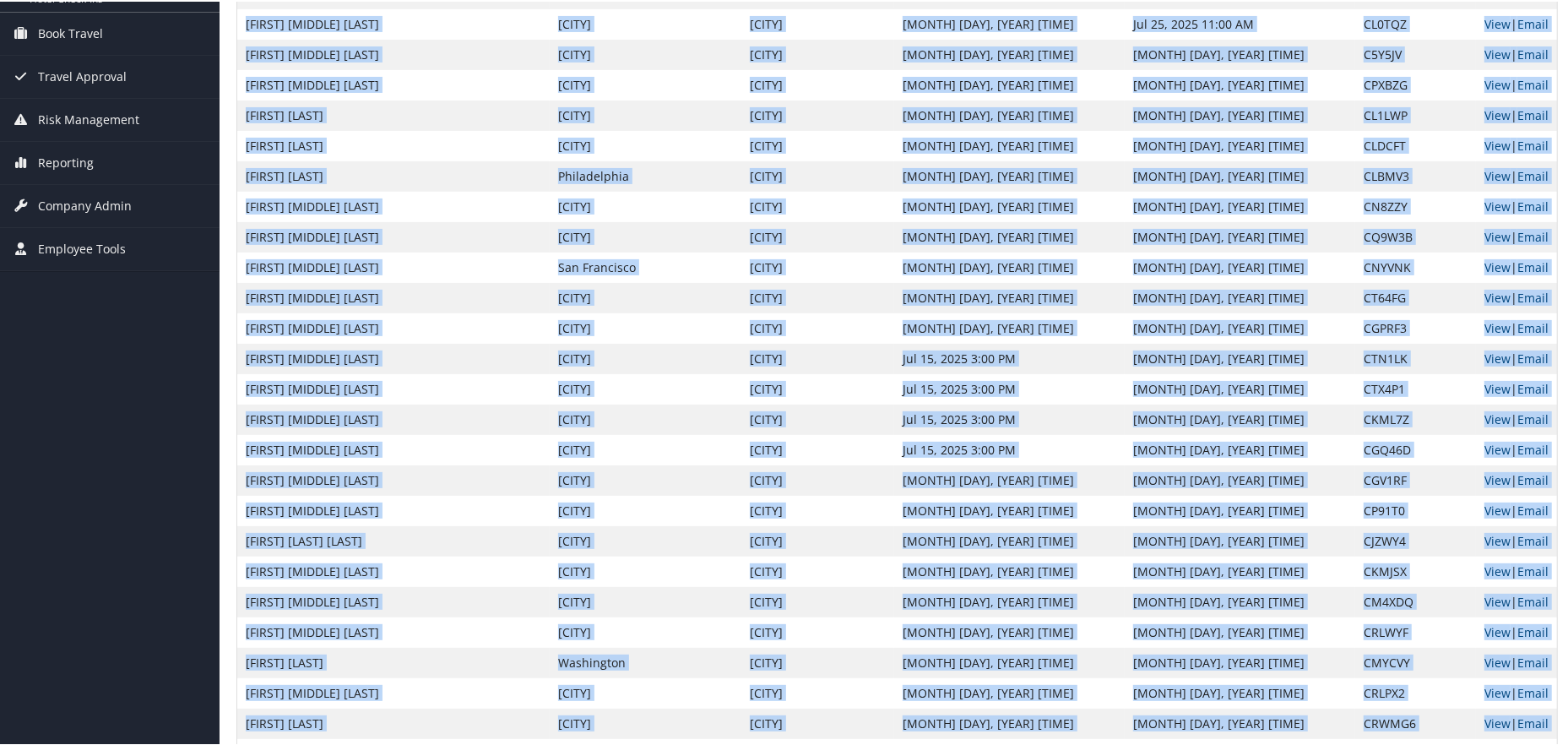 scroll, scrollTop: 59, scrollLeft: 0, axis: vertical 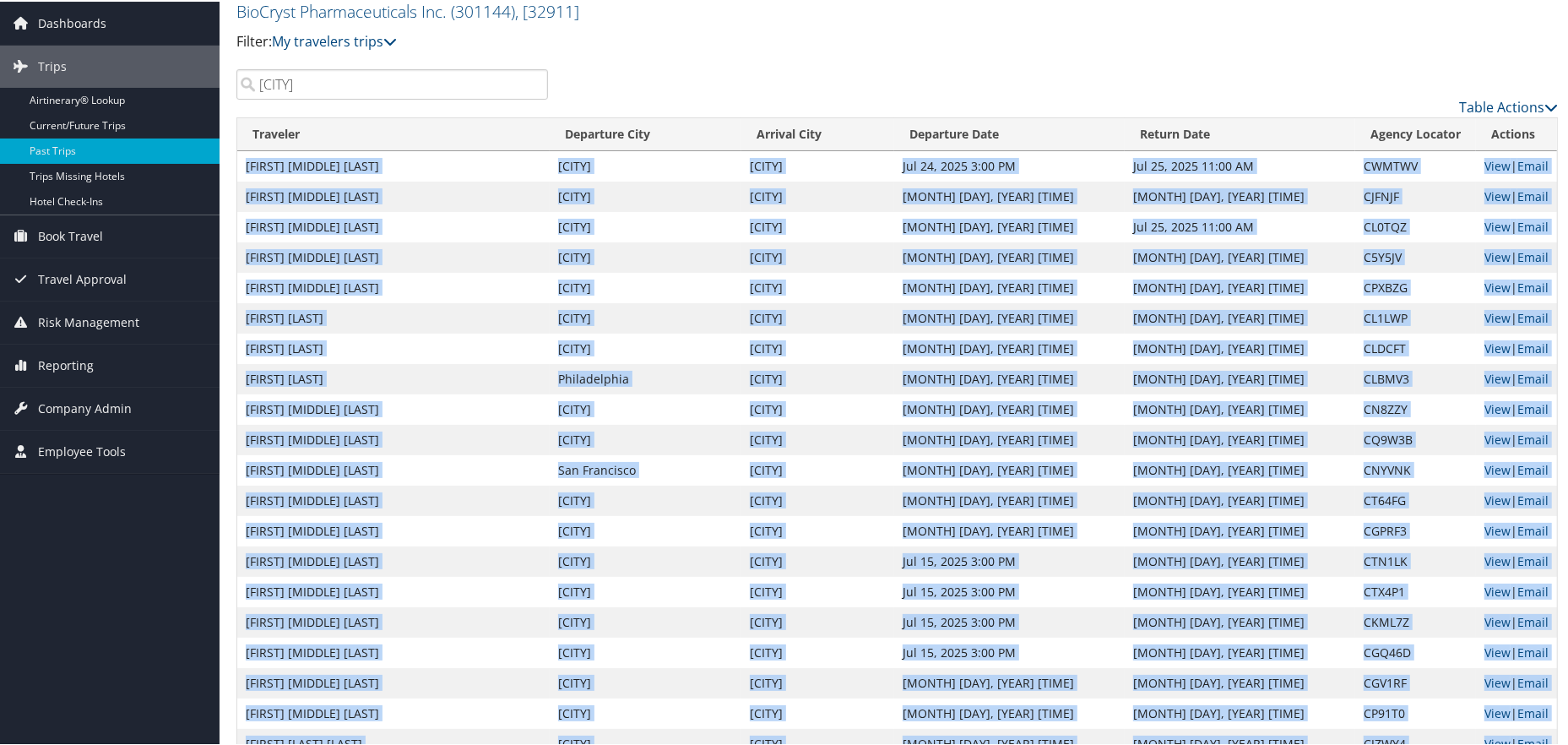 drag, startPoint x: 1243, startPoint y: 339, endPoint x: 244, endPoint y: 165, distance: 1014.0399 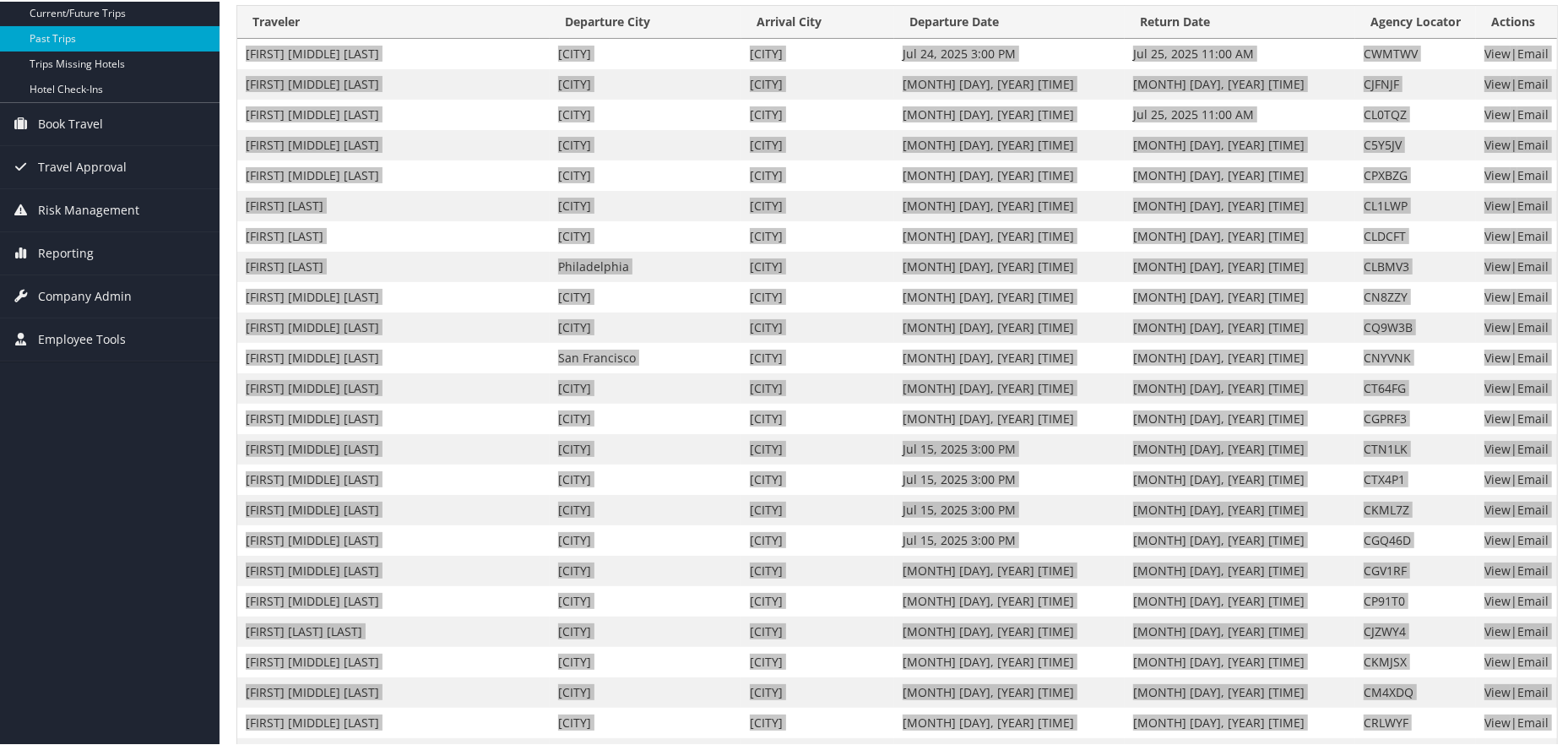 scroll, scrollTop: 144, scrollLeft: 0, axis: vertical 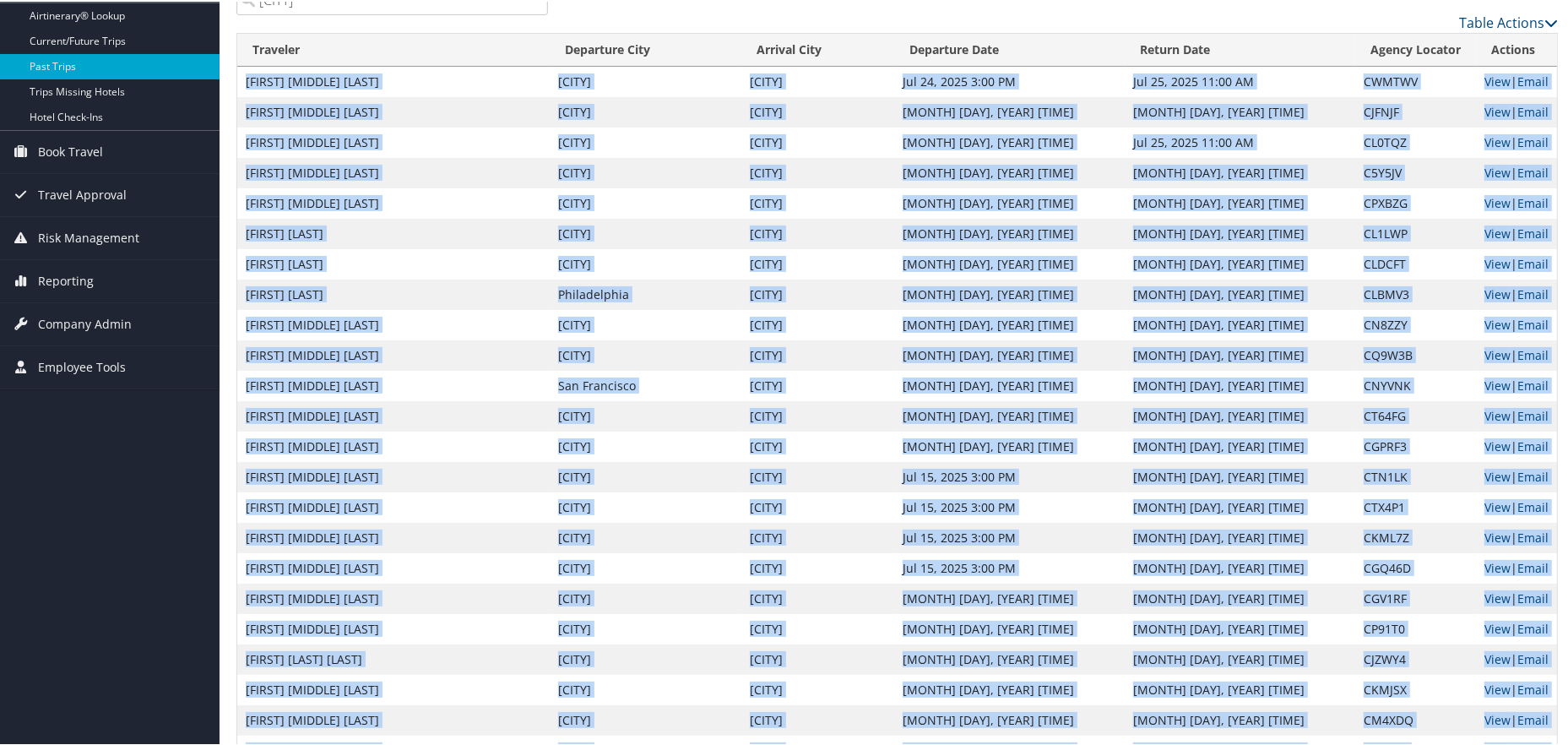 click on "[FIRST] [LAST] [LAST]" at bounding box center (393, 658) 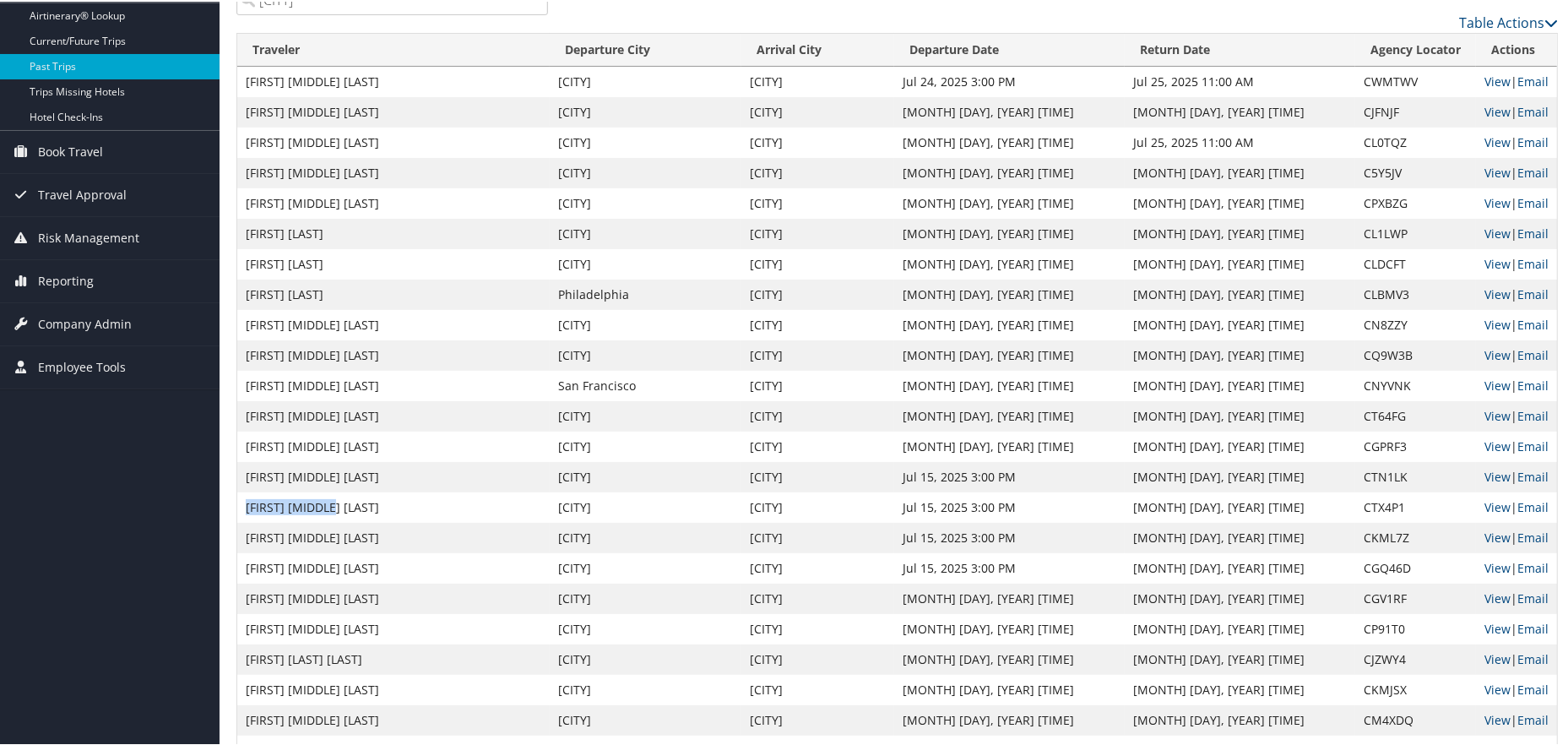 drag, startPoint x: 245, startPoint y: 502, endPoint x: 393, endPoint y: 516, distance: 148.66069 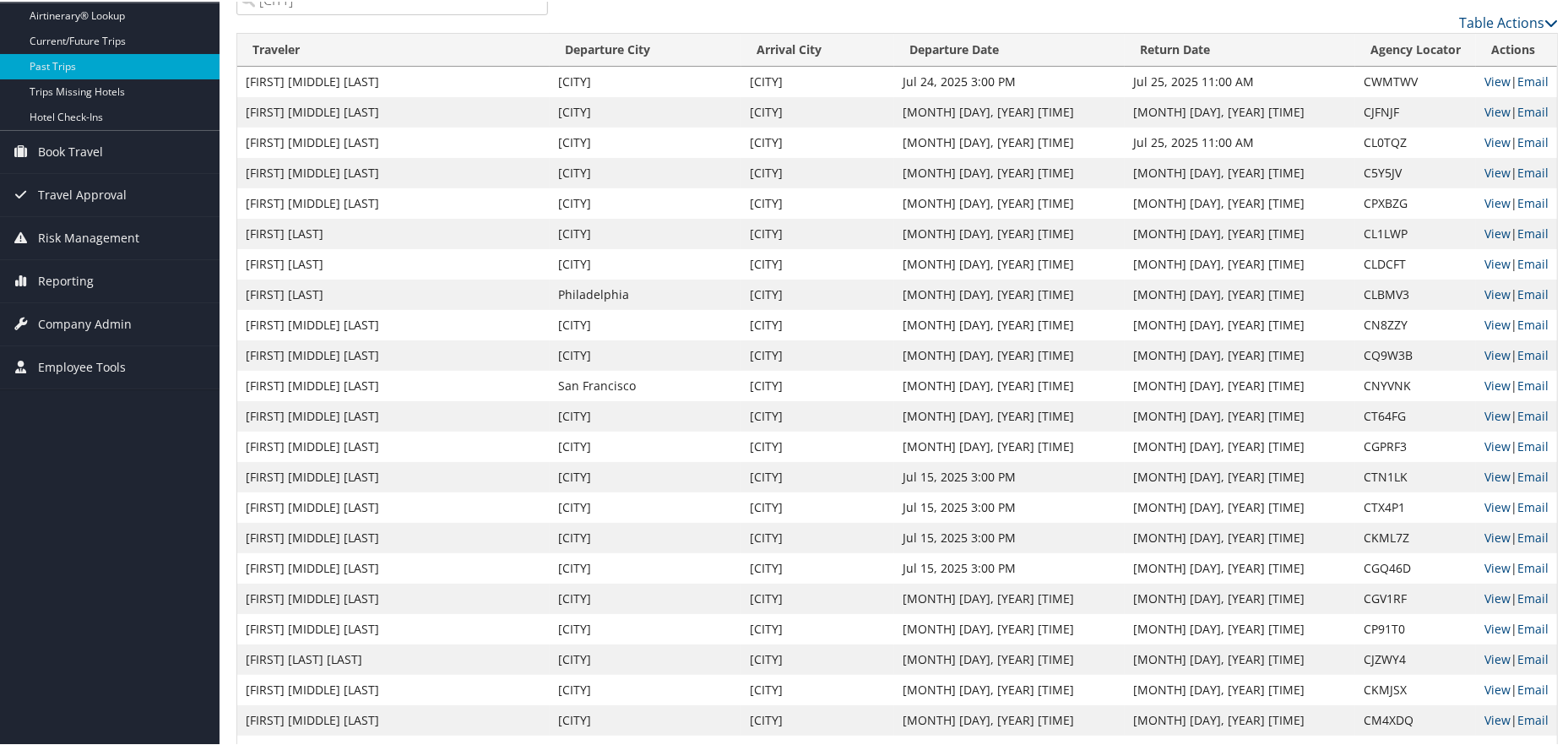 click on "[FIRST] [MIDDLE] [LAST]" at bounding box center (393, 476) 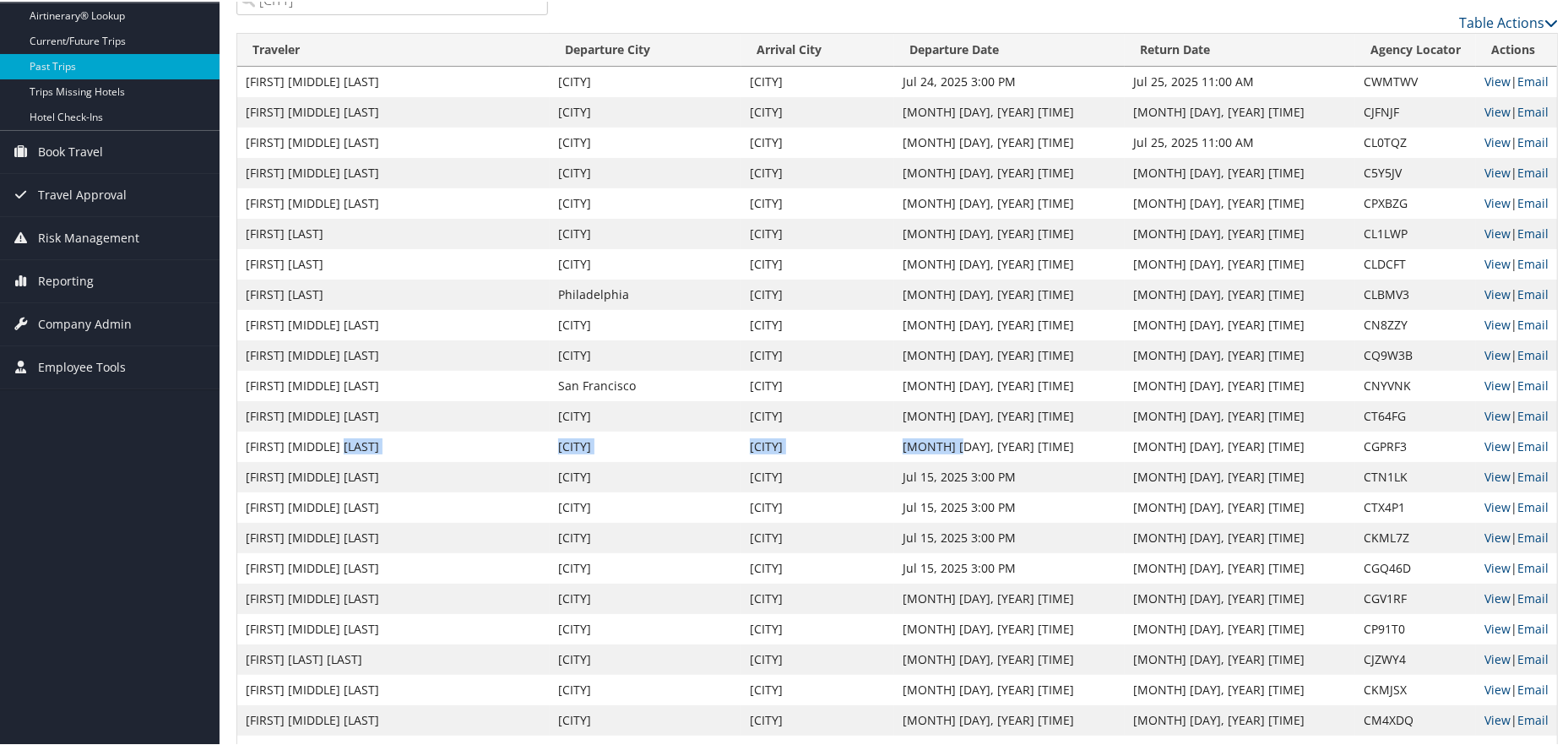 drag, startPoint x: 364, startPoint y: 443, endPoint x: 830, endPoint y: 431, distance: 466.1545 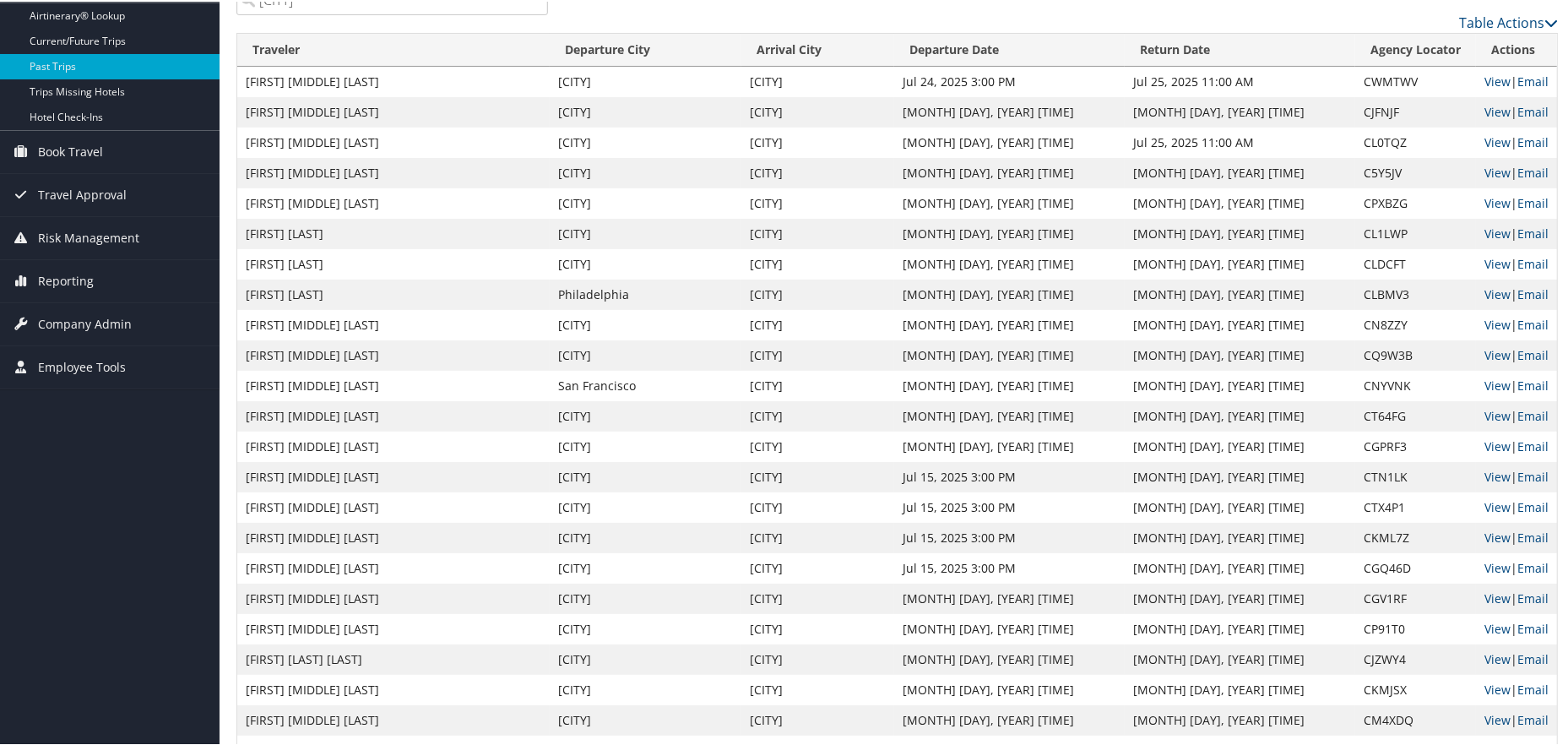 click on "[FIRST] [MIDDLE] [LAST]" at bounding box center [393, 415] 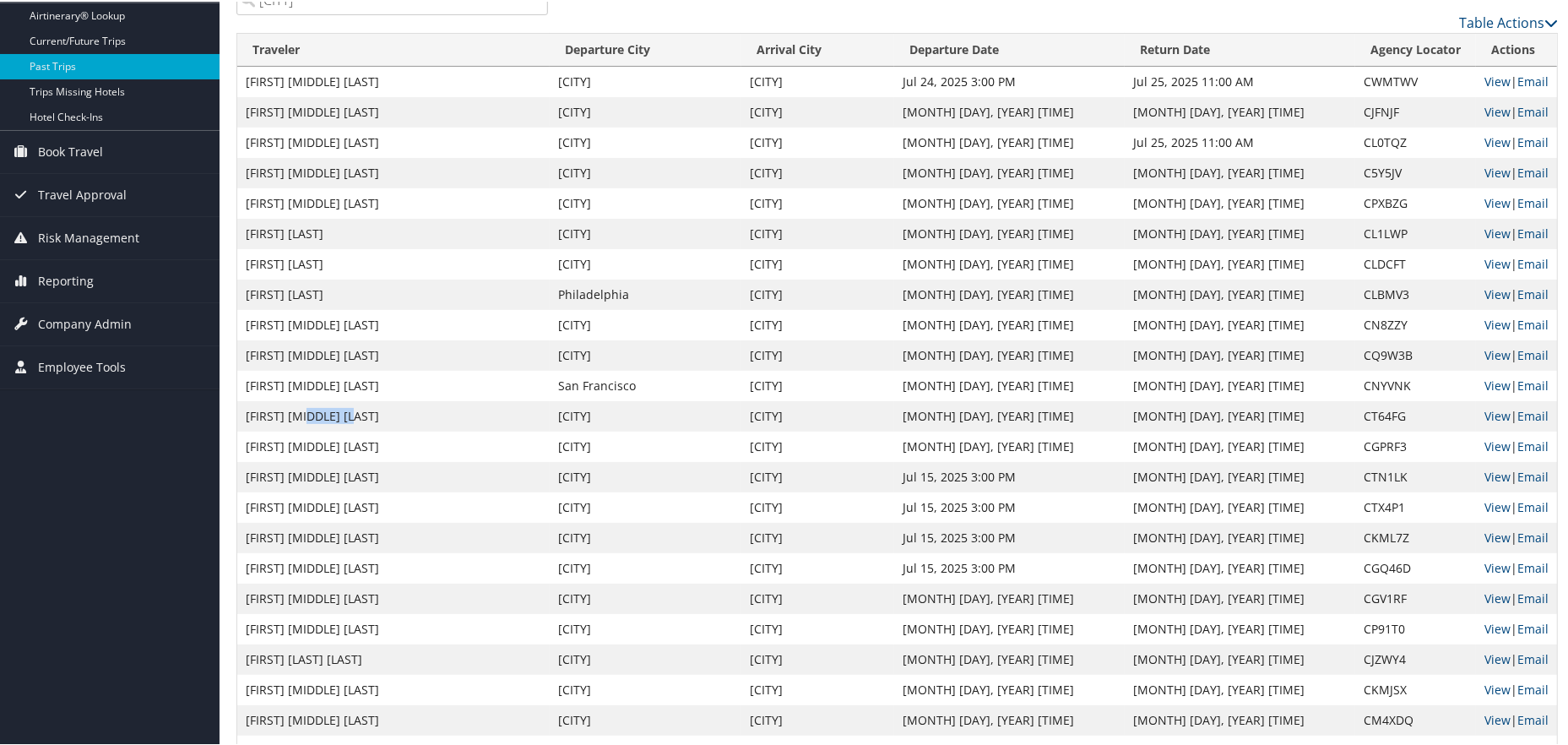 click on "[FIRST] [MIDDLE] [LAST]" at bounding box center (393, 415) 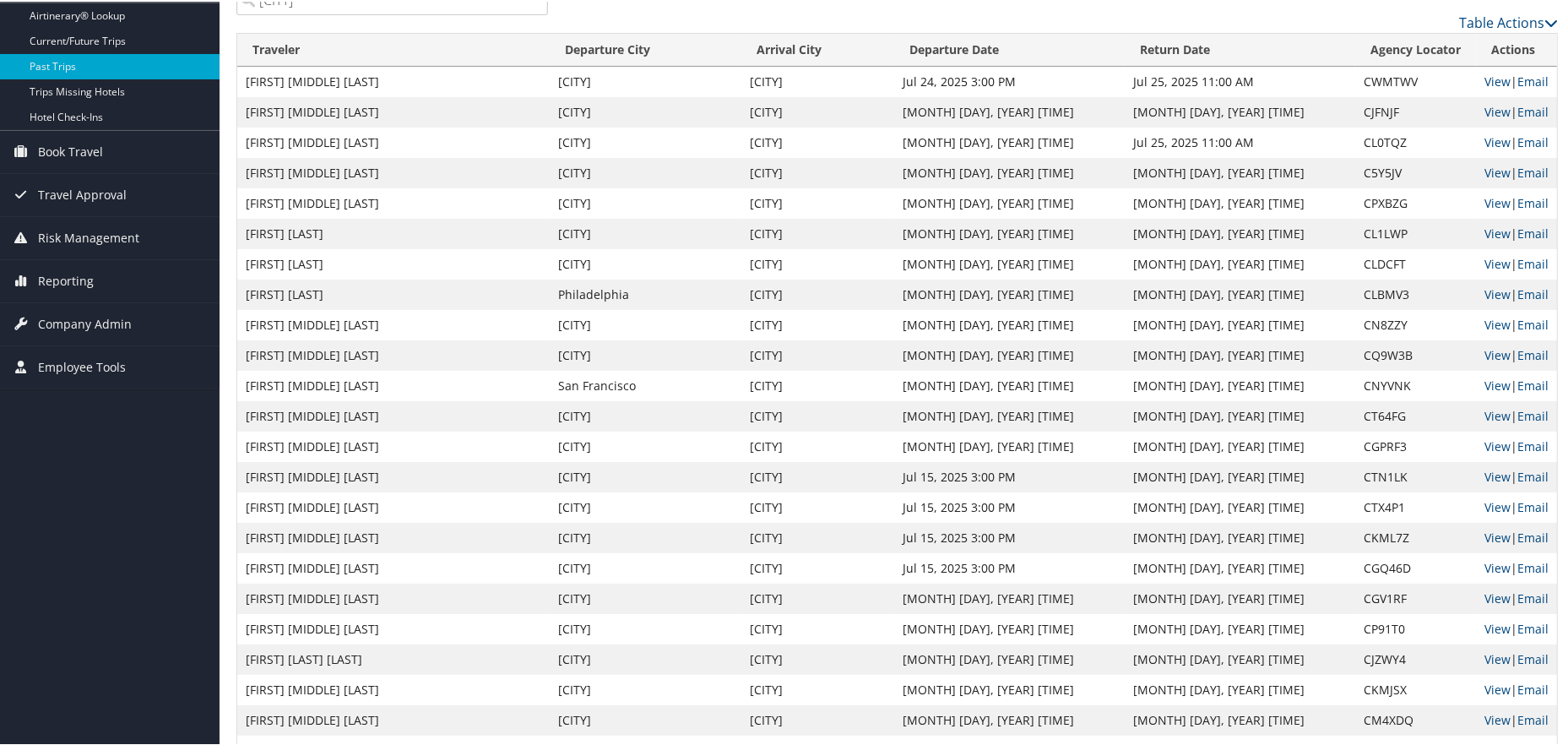 click on "[FIRST] [MIDDLE] [LAST]" at bounding box center [393, 384] 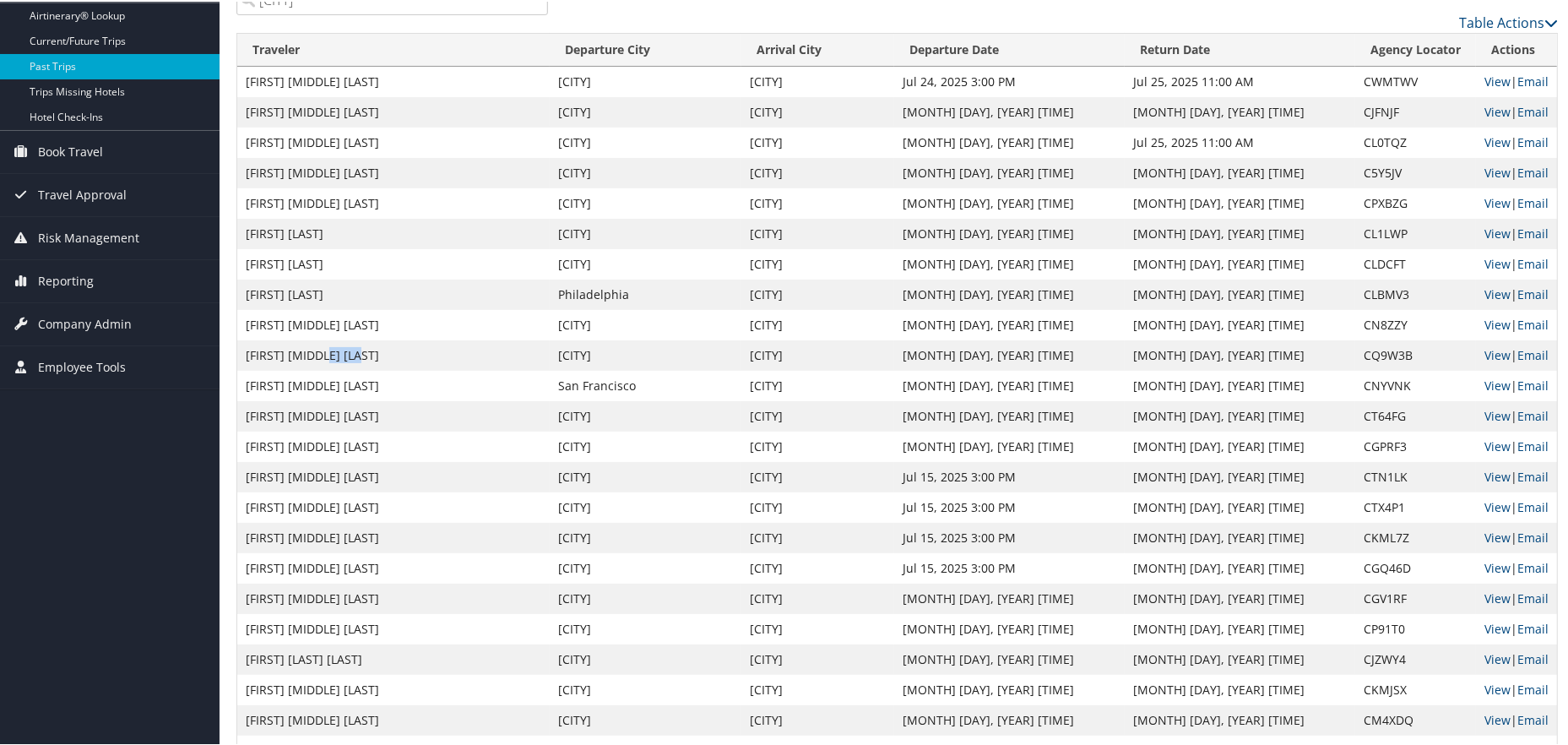 click on "[FIRST] [MIDDLE] [LAST]" at bounding box center [393, 354] 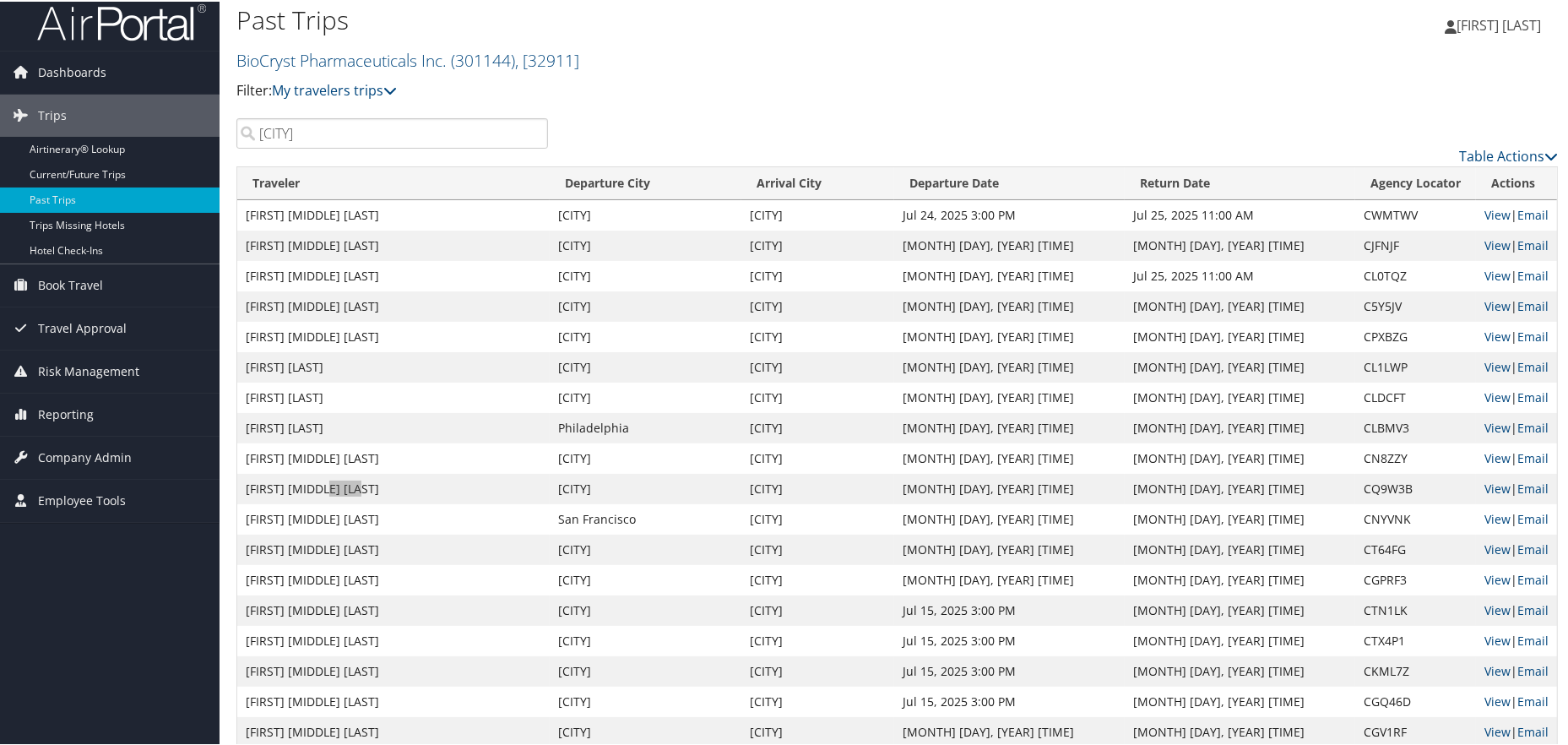 scroll, scrollTop: 0, scrollLeft: 0, axis: both 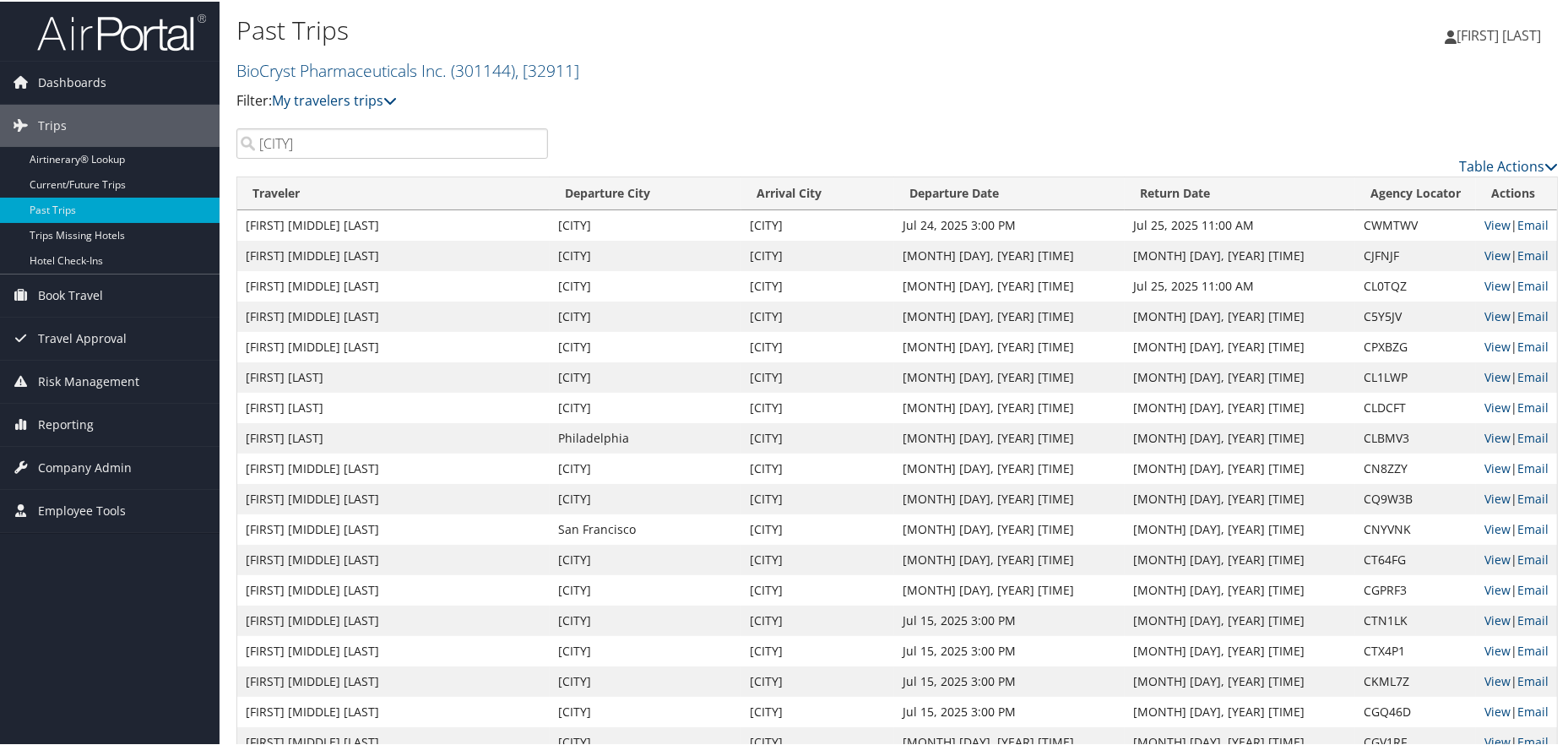 click on "[FIRST] [LAST]" at bounding box center [393, 437] 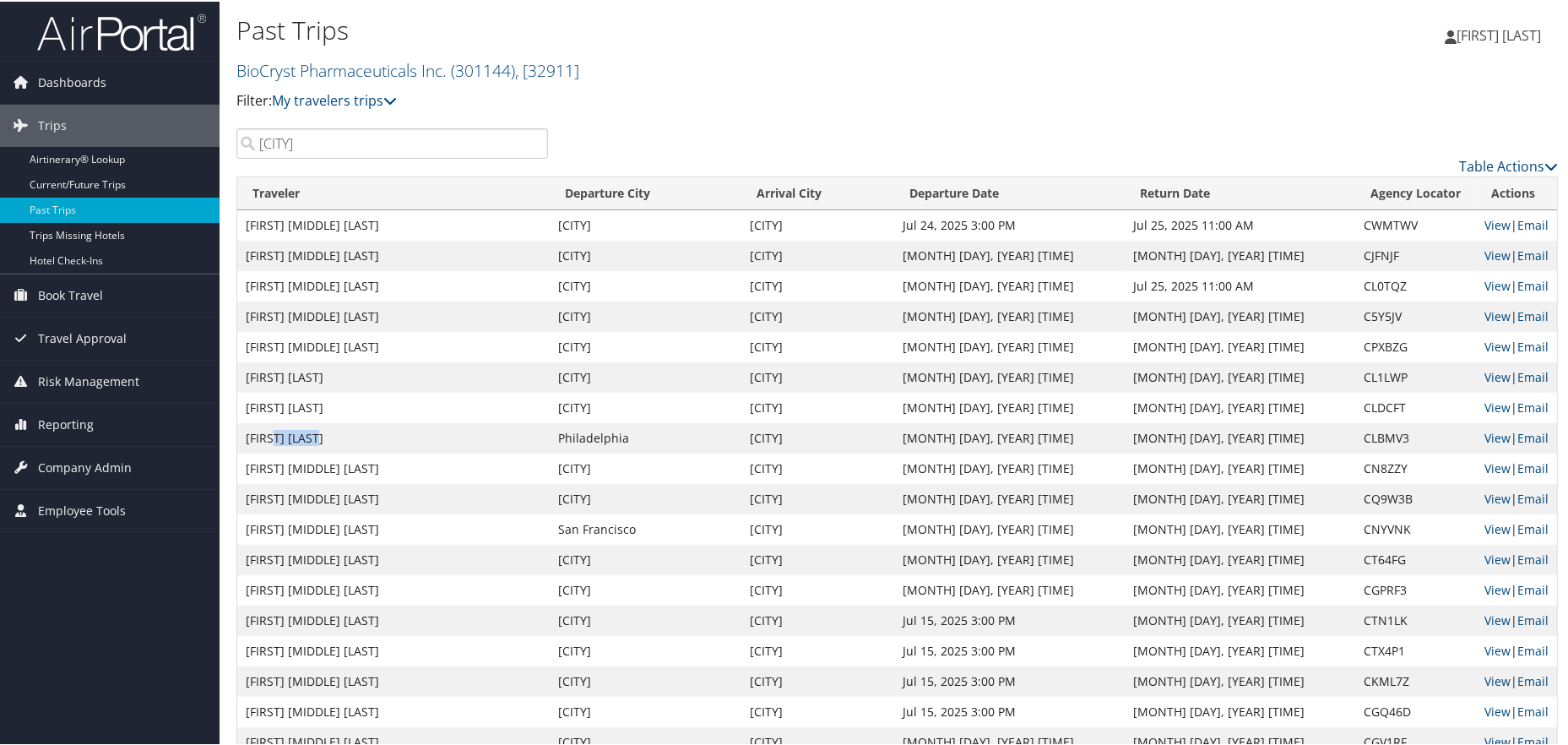 click on "[FIRST] [LAST]" at bounding box center (393, 437) 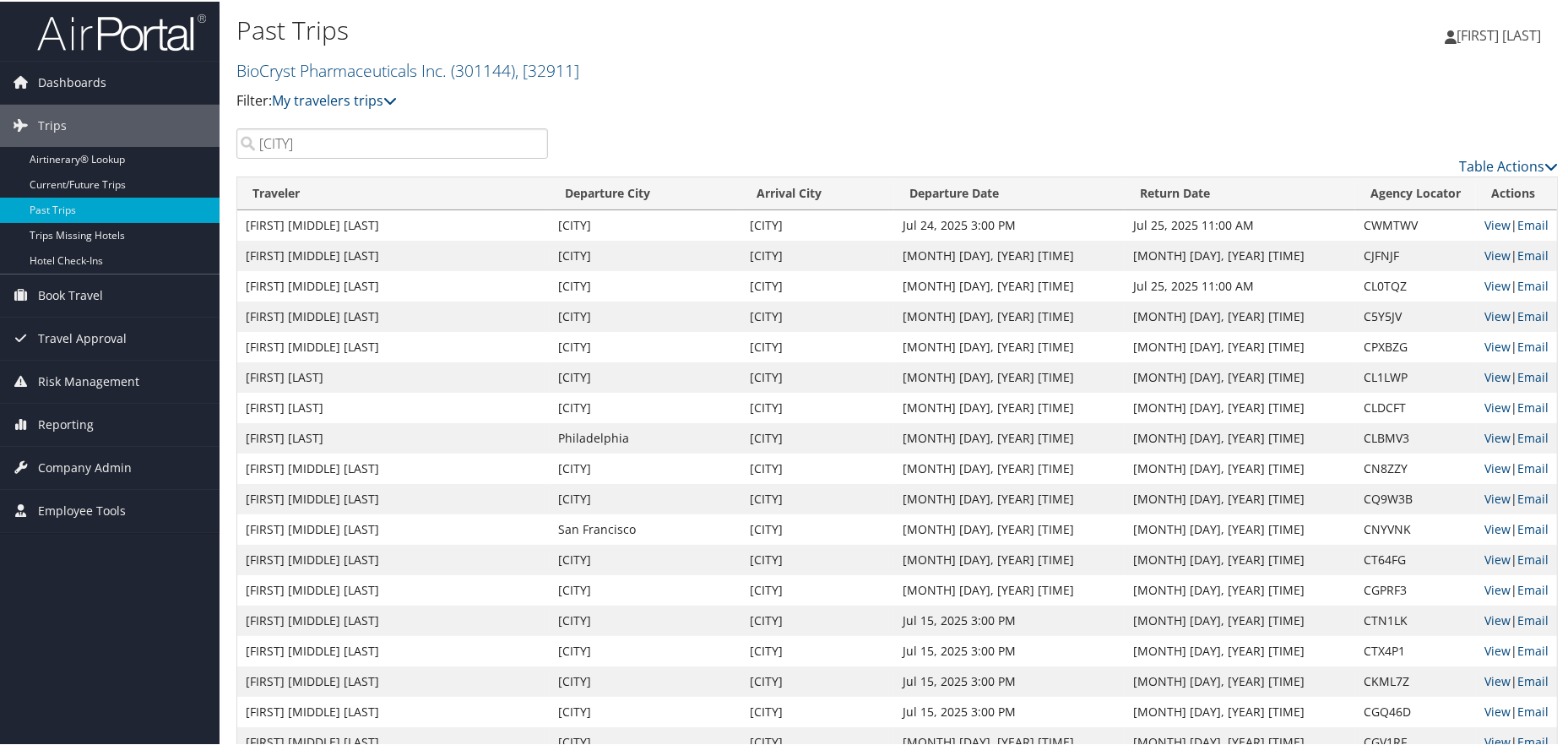 click on "[FIRST] [LAST]" at bounding box center (393, 406) 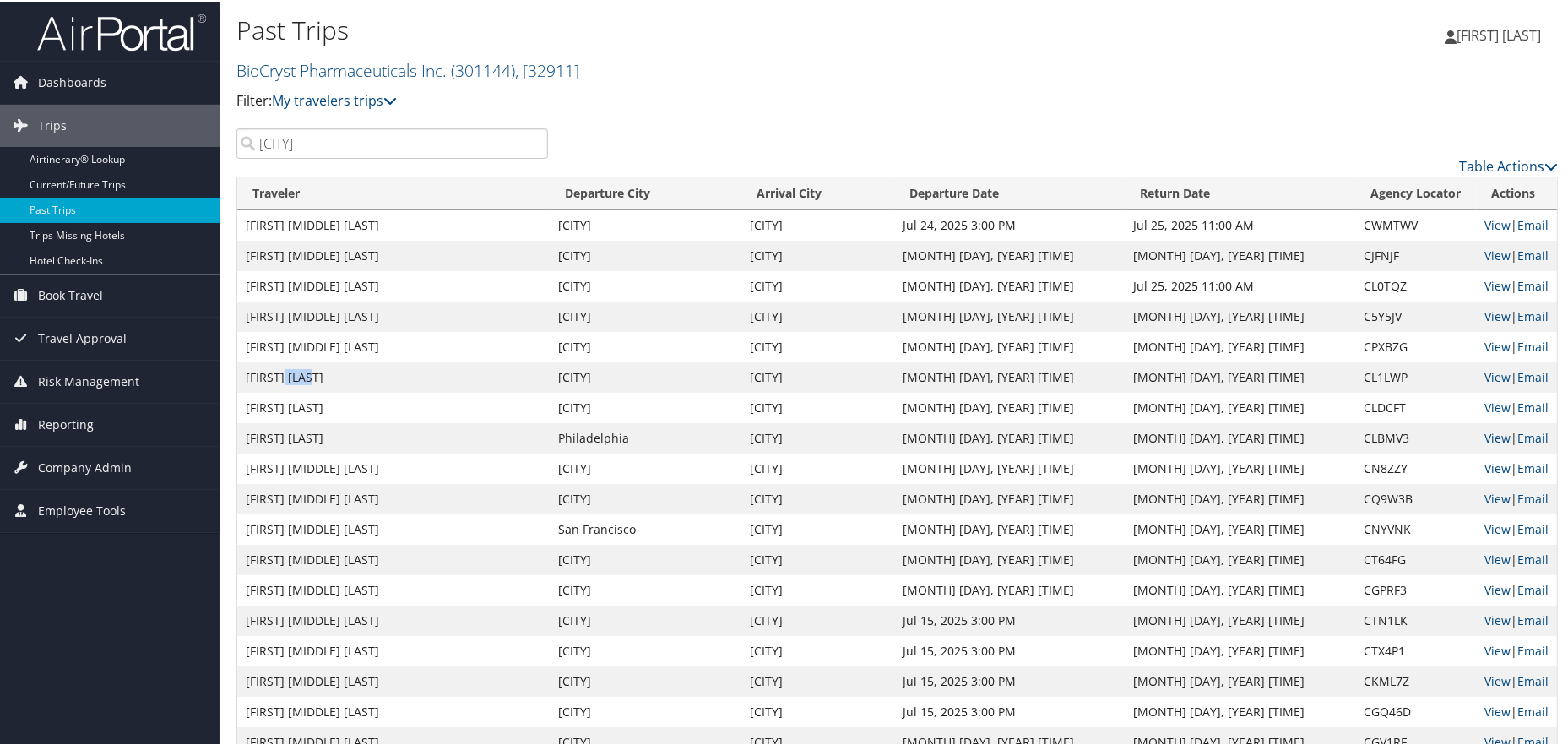 click on "[FIRST] [LAST]" at bounding box center [393, 376] 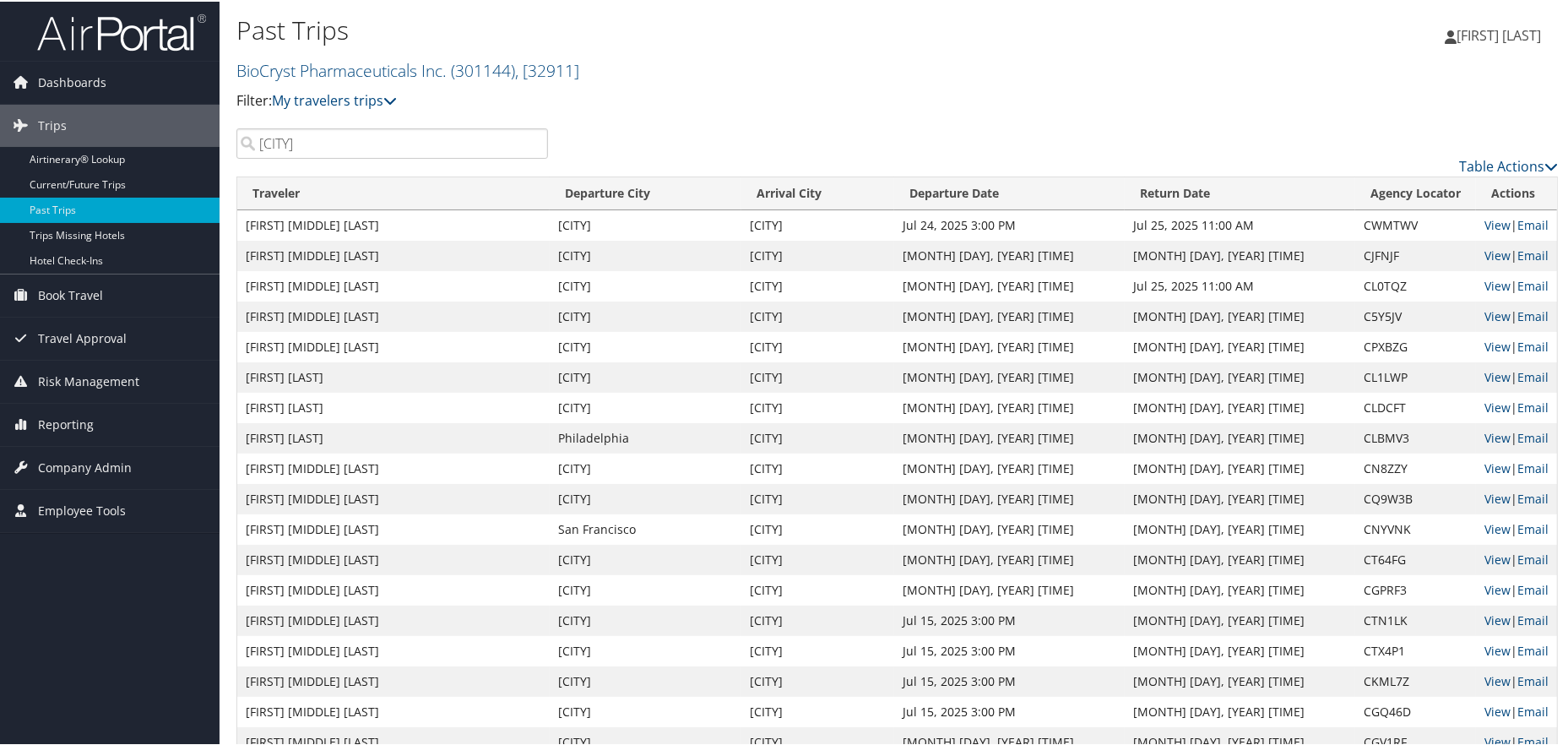 click on "[FIRST] [MIDDLE] [LAST]" at bounding box center [393, 345] 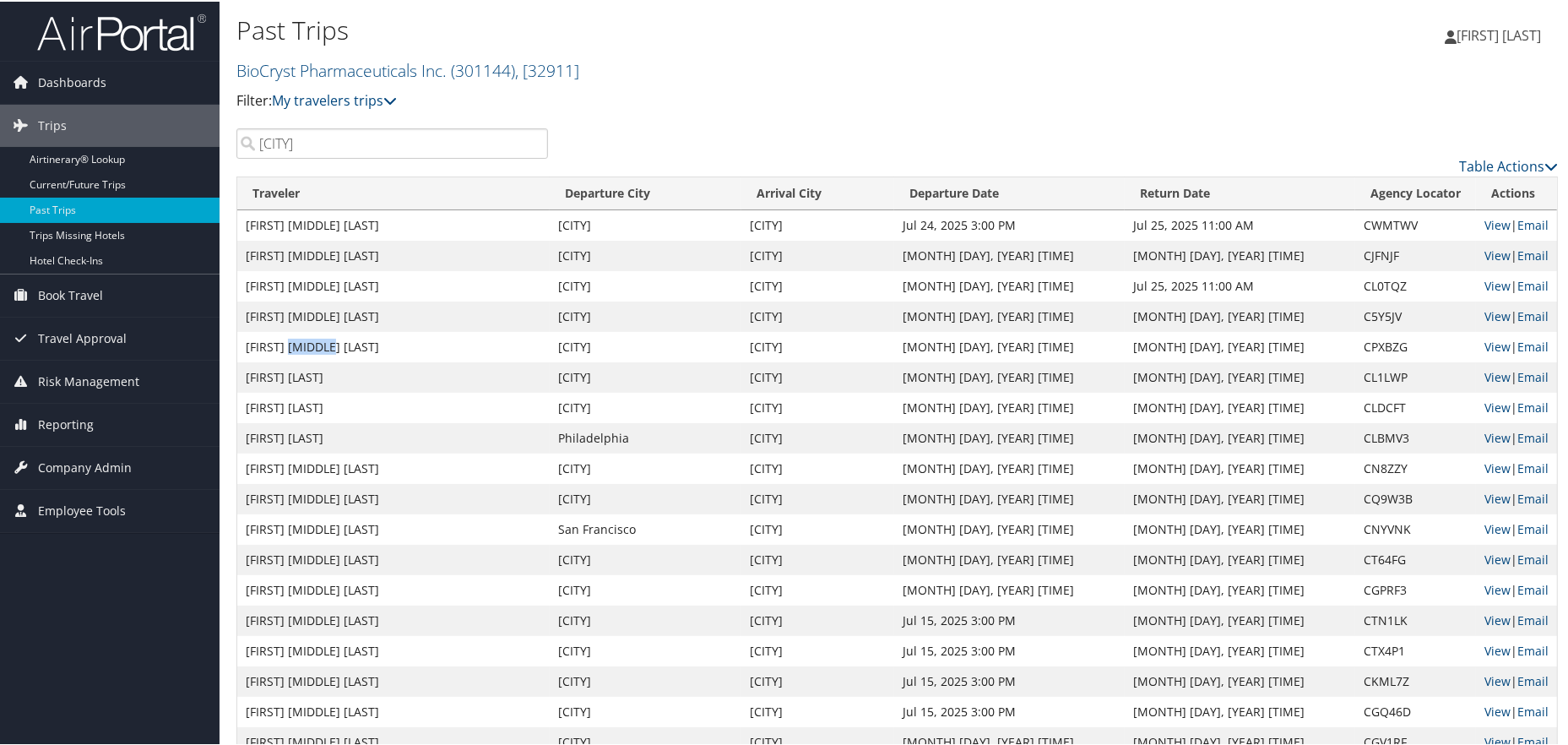 click on "[FIRST] [MIDDLE] [LAST]" at bounding box center [393, 345] 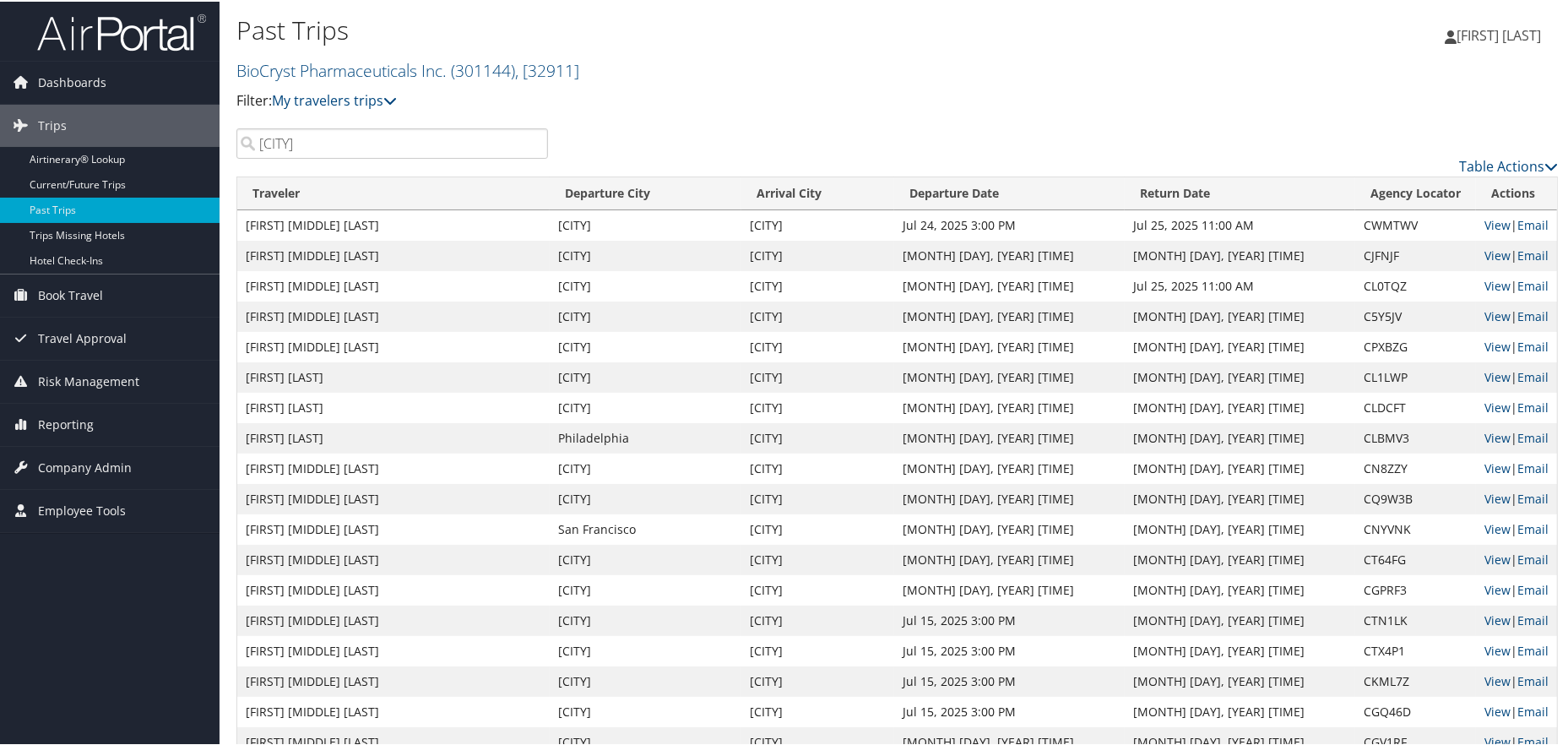 click on "[FIRST] [MIDDLE] [LAST]" at bounding box center [393, 315] 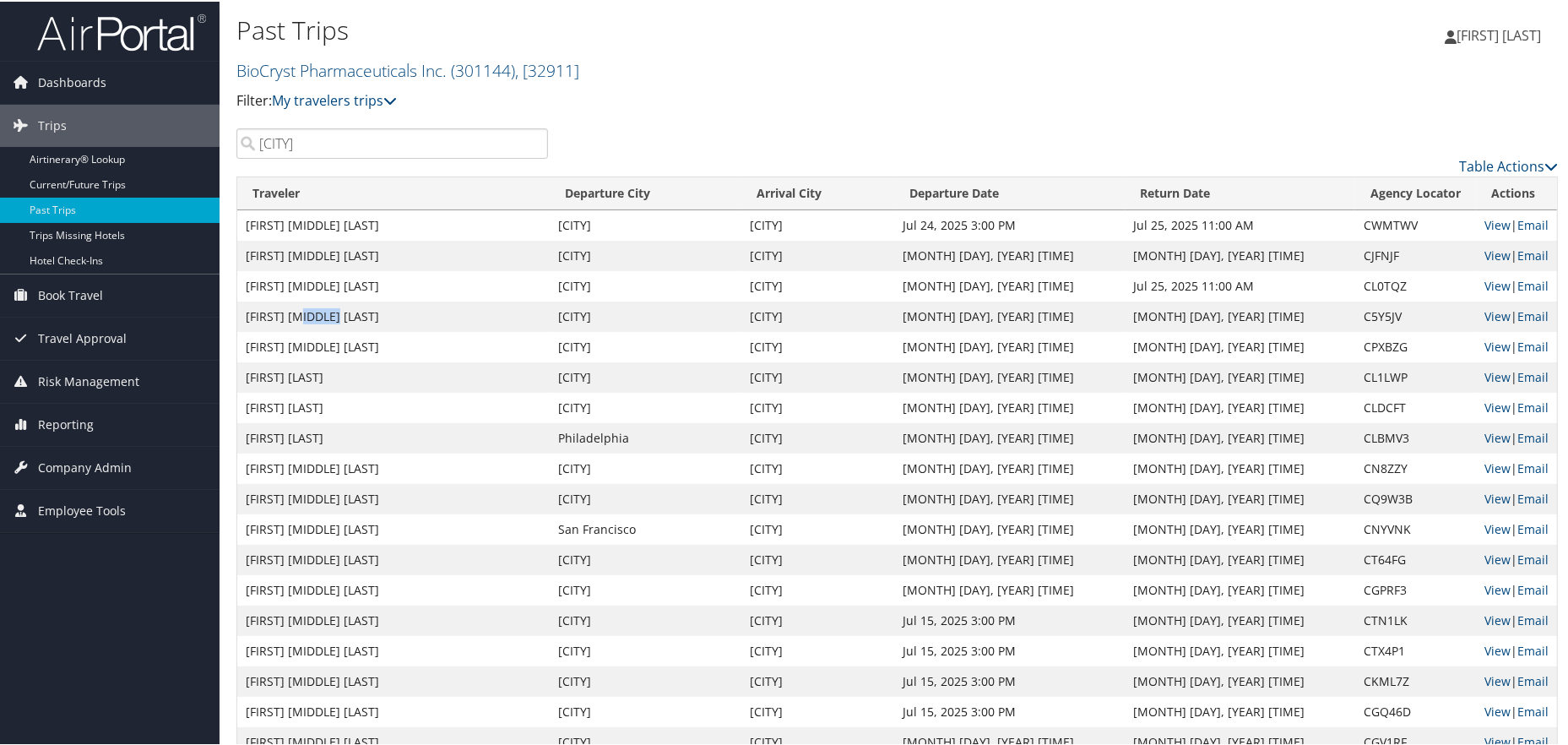 click on "[FIRST] [MIDDLE] [LAST]" at bounding box center (393, 315) 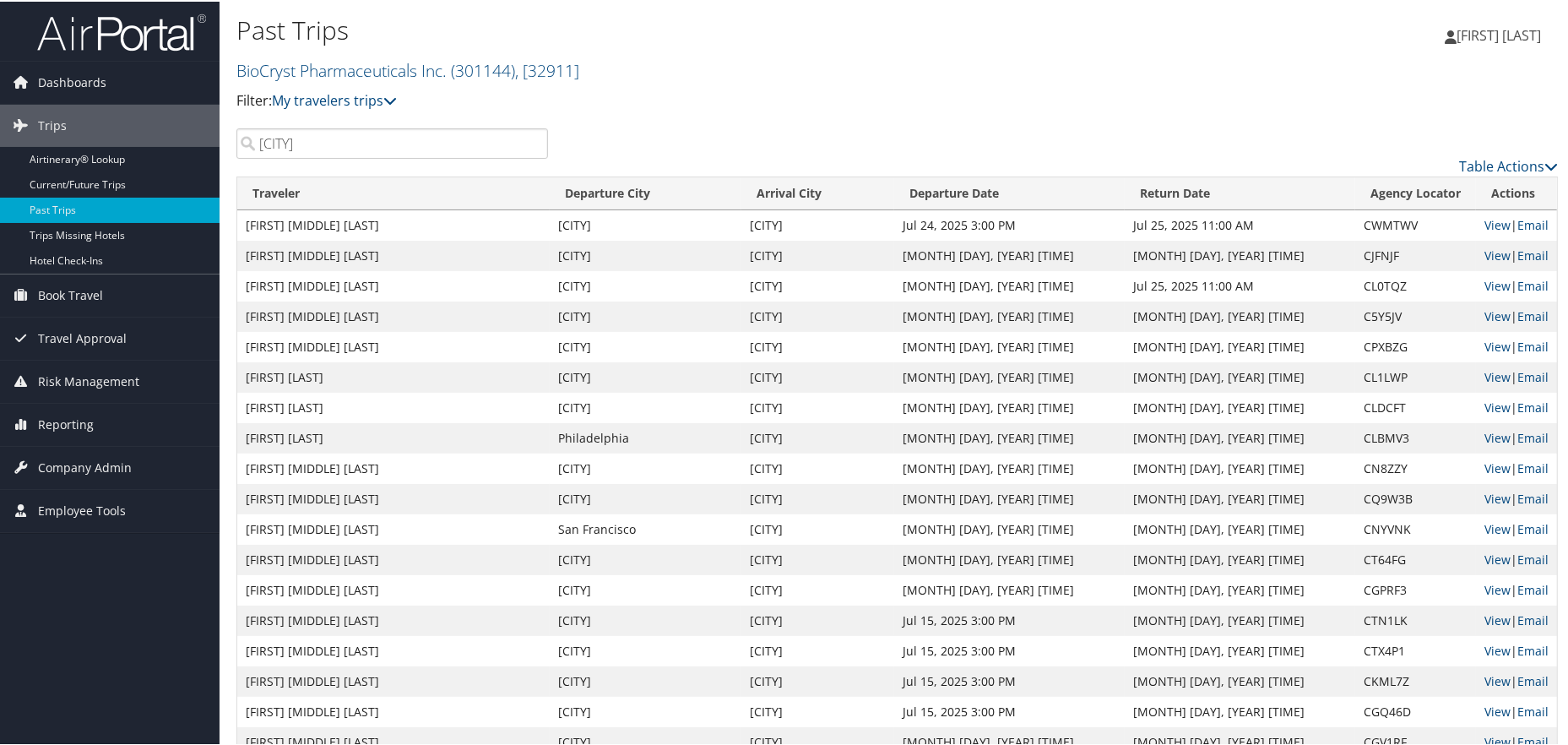 click on "[FIRST] [MIDDLE] [LAST]" at bounding box center [393, 285] 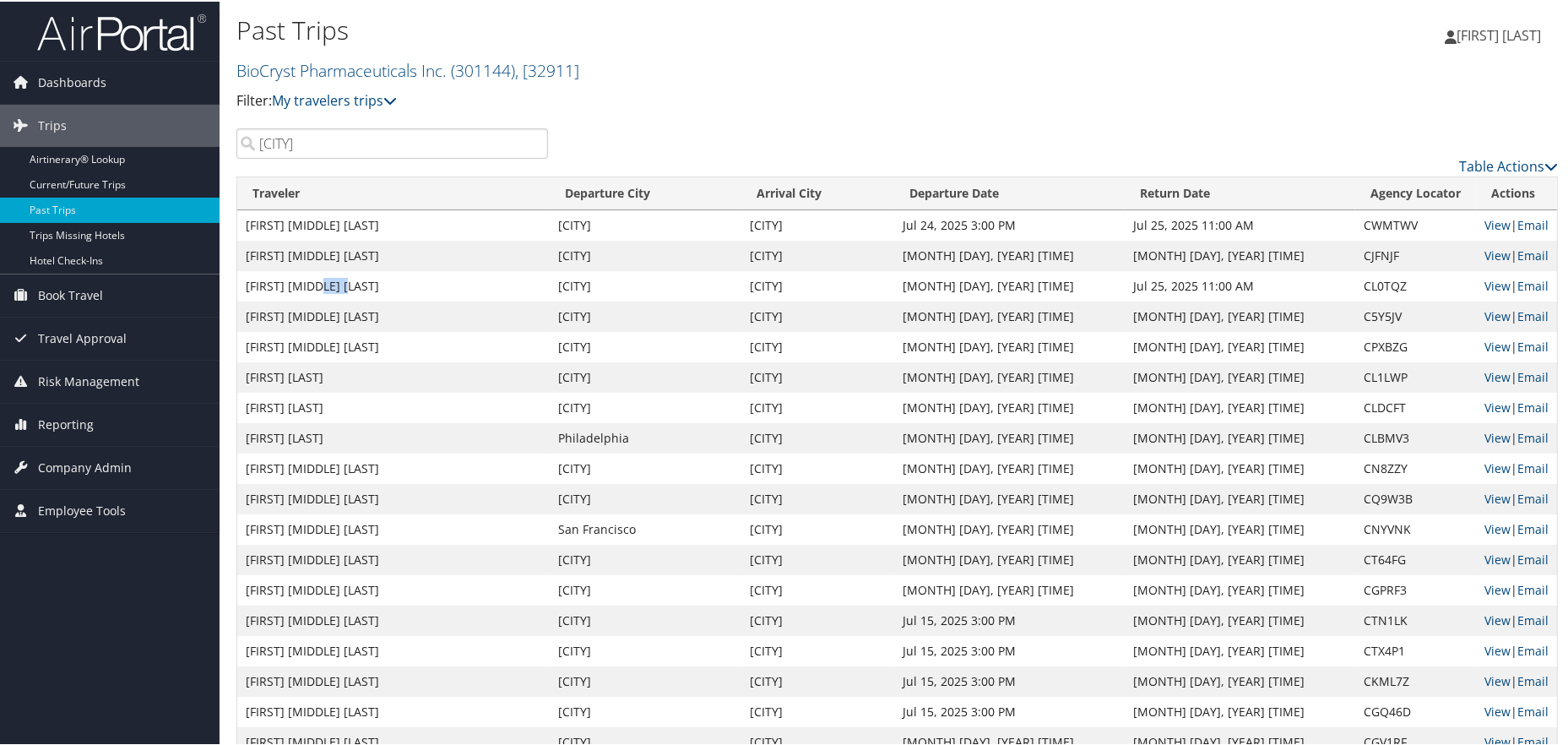 click on "[FIRST] [MIDDLE] [LAST]" at bounding box center (393, 285) 